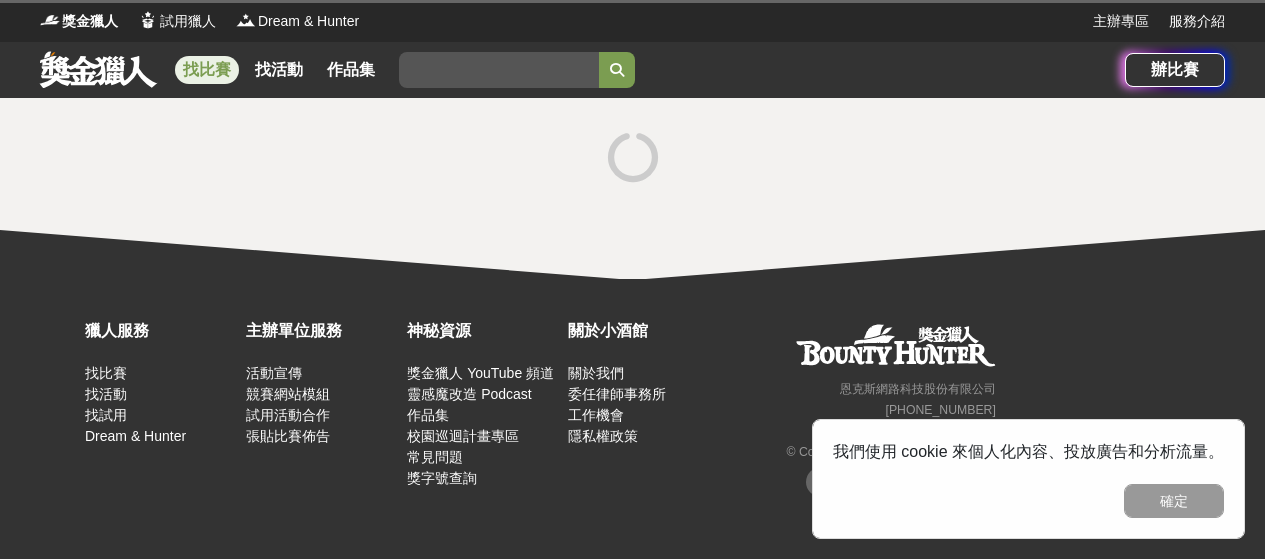 scroll, scrollTop: 0, scrollLeft: 0, axis: both 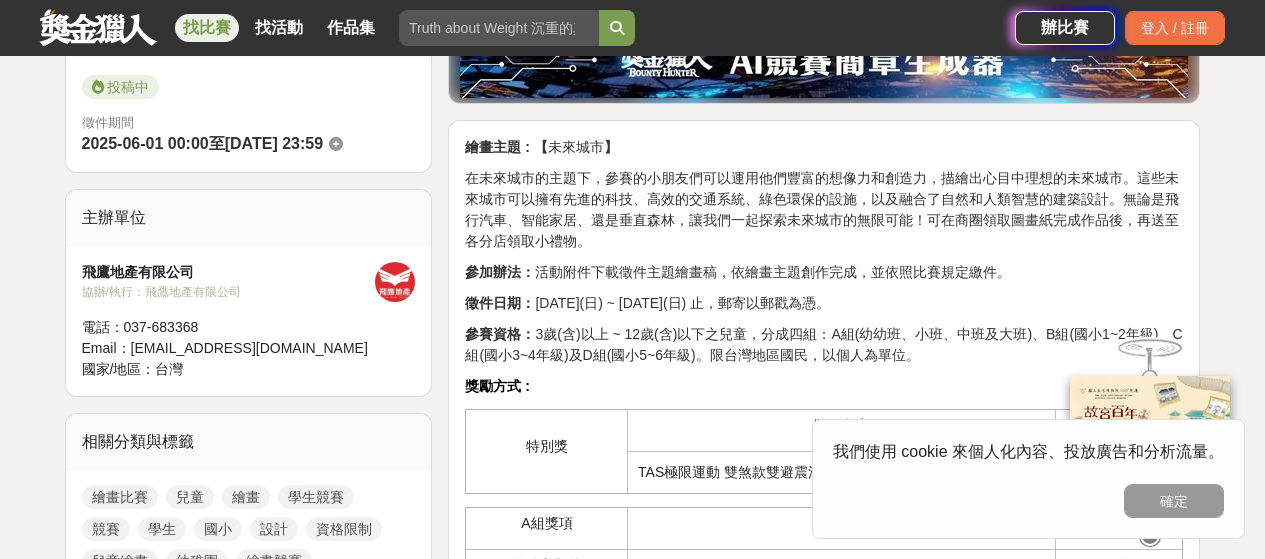 drag, startPoint x: 991, startPoint y: 281, endPoint x: 1130, endPoint y: 298, distance: 140.0357 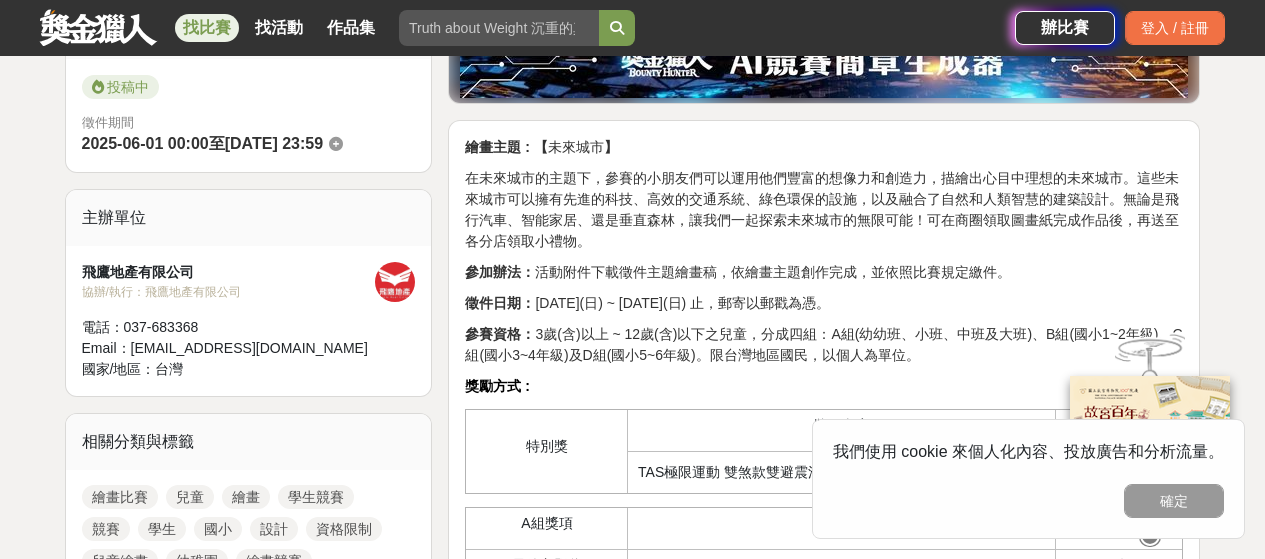 click on "在未來城市的主題下，參賽的小朋友們可以運用他們豐富的想像力和創造力，描繪出心目中理想的未來城市。這些未來城市可以擁有先進的科技、高效的交通系統、綠色環保的設施，以及融合了自然和人類智慧的建築設計。無論是飛行汽車、智能家居、還是垂直森林，讓我們一起探索未來城市的無限可能！可在商圈領取圖畫紙完成作品後，再送至各分店領取小禮物。" at bounding box center [824, 210] 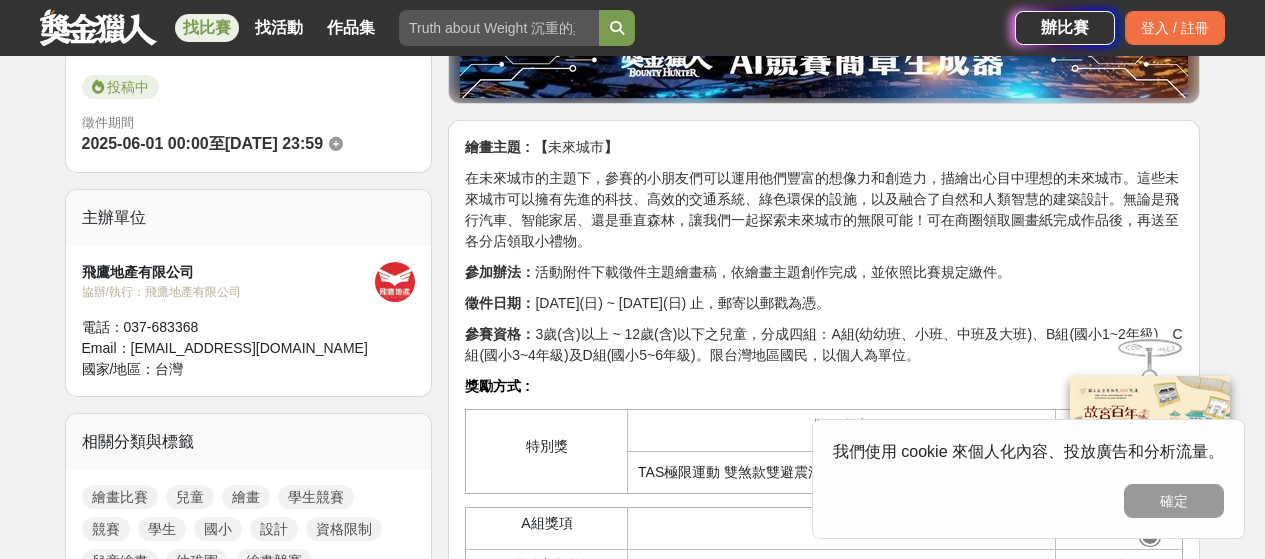 scroll, scrollTop: 623, scrollLeft: 0, axis: vertical 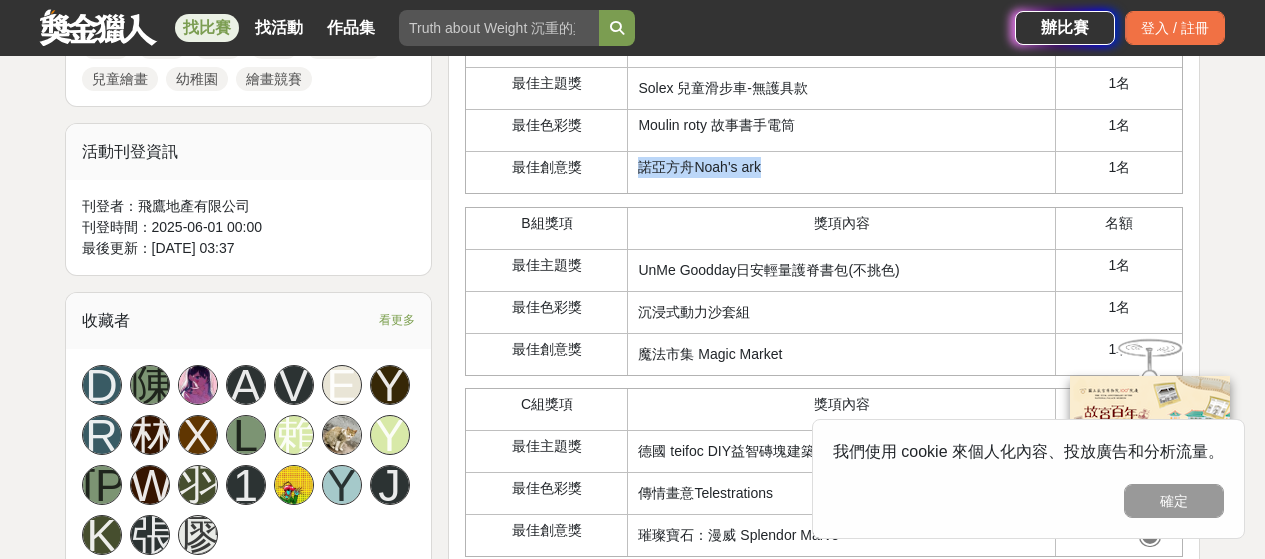 drag, startPoint x: 644, startPoint y: 312, endPoint x: 766, endPoint y: 311, distance: 122.0041 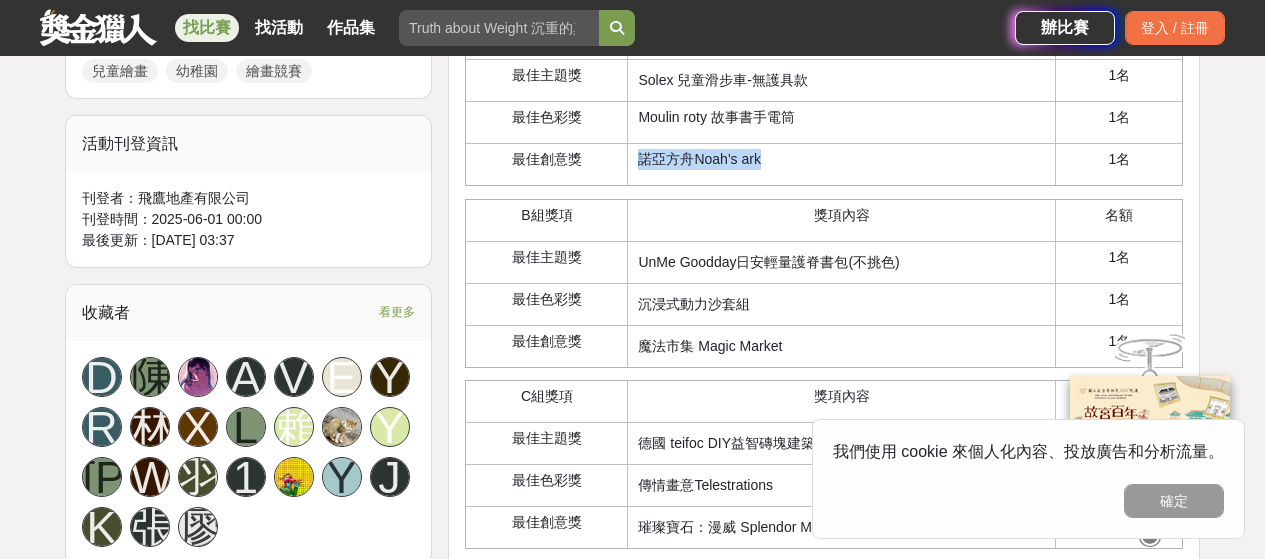 scroll, scrollTop: 1124, scrollLeft: 0, axis: vertical 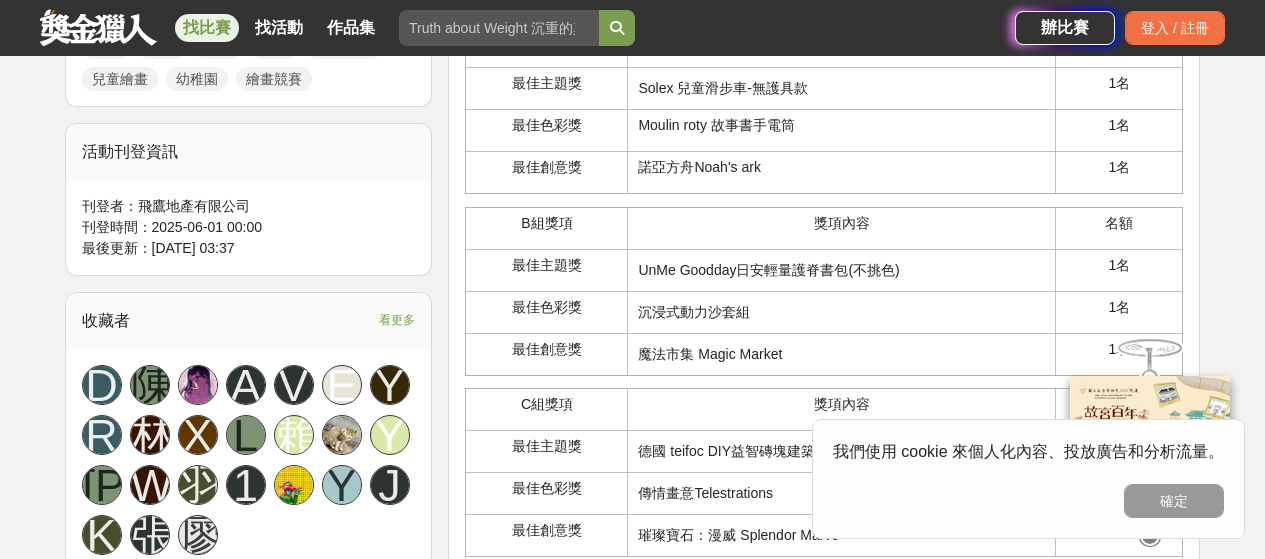drag, startPoint x: 1272, startPoint y: 137, endPoint x: 885, endPoint y: 271, distance: 409.54242 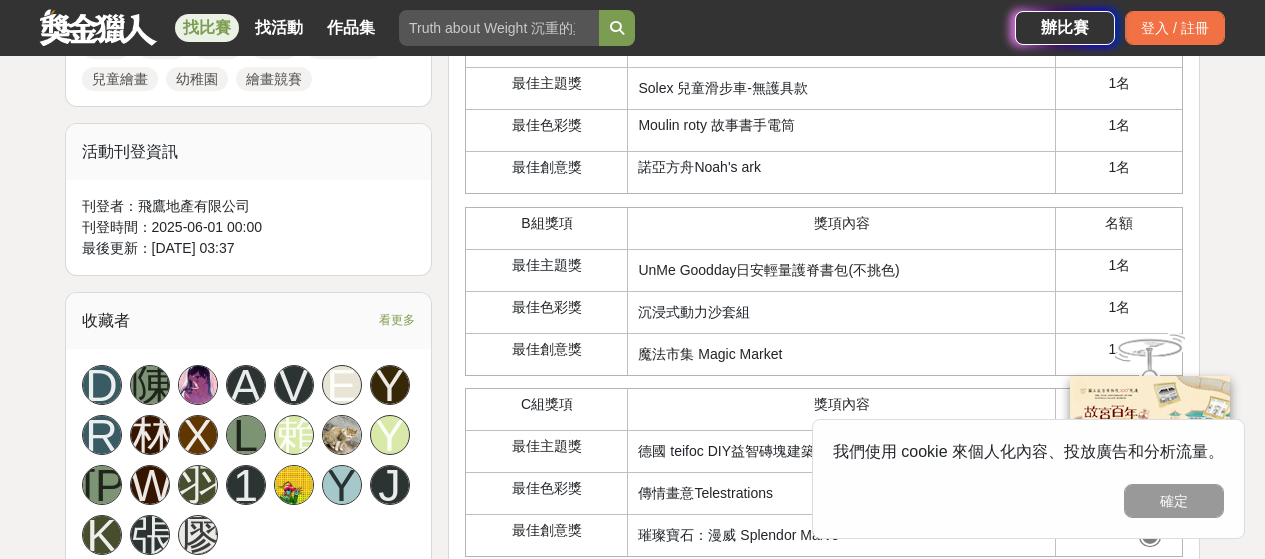 click on "繪畫主題 : 【 未來城市 】     在未來城市的主題下，參賽的小朋友們可以運用他們豐富的想像力和創造力，描繪出心目中理想的未來城市。這些未來城市可以擁有先進的科技、高效的交通系統、綠色環保的設施，以及融合了自然和人類智慧的建築設計。無論是飛行汽車、智能家居、還是垂直森林，讓我們一起探索未來城市的無限可能！可在商圈領取圖畫紙完成作品後，再送至各分店領取小禮物。 參加辦法： 活動附件下載徵件主題繪畫稿，依繪畫主題創作完成，並依照比賽規定繳件。 徵件日期： 2025/06/01(日) ~ 2025/08/31(日) 止，郵寄以郵戳為憑。 參賽資格：  3歲(含)以上 ~ 12歲(含)以下之兒童，分成四組：A組(幼幼班、小班、中班及大班)、B組(國小1~2年級)、C組(國小3~4年級)及D組(國小5~6年級)。限台灣地區國民，以個人為單位。 獎勵方式 : 特別獎 獎項內容 名額 1名" at bounding box center [824, 1017] 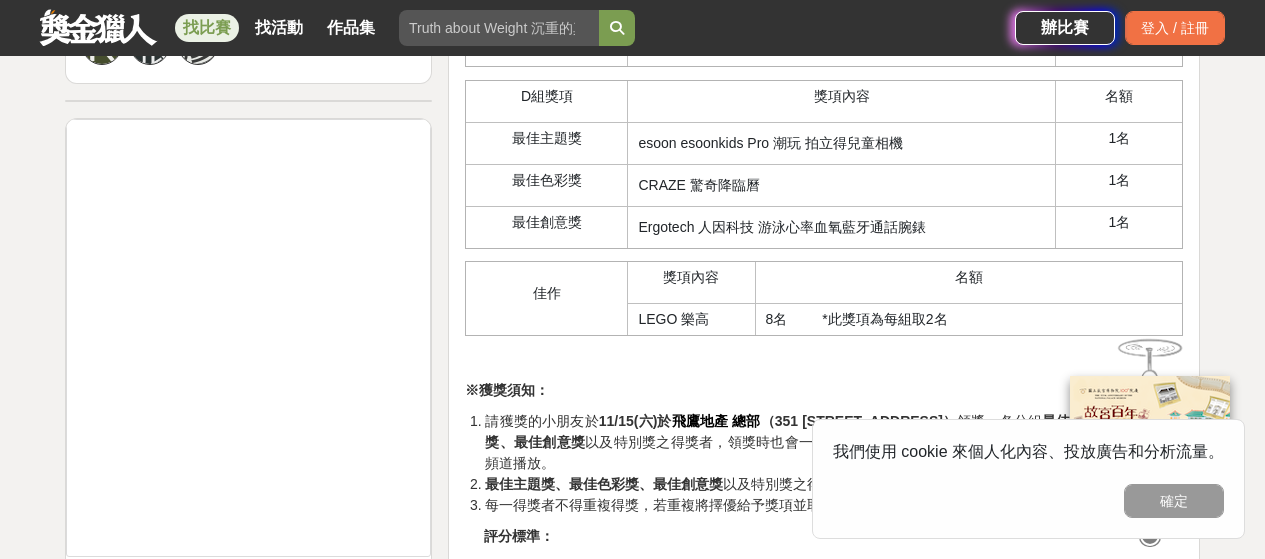 scroll, scrollTop: 1533, scrollLeft: 0, axis: vertical 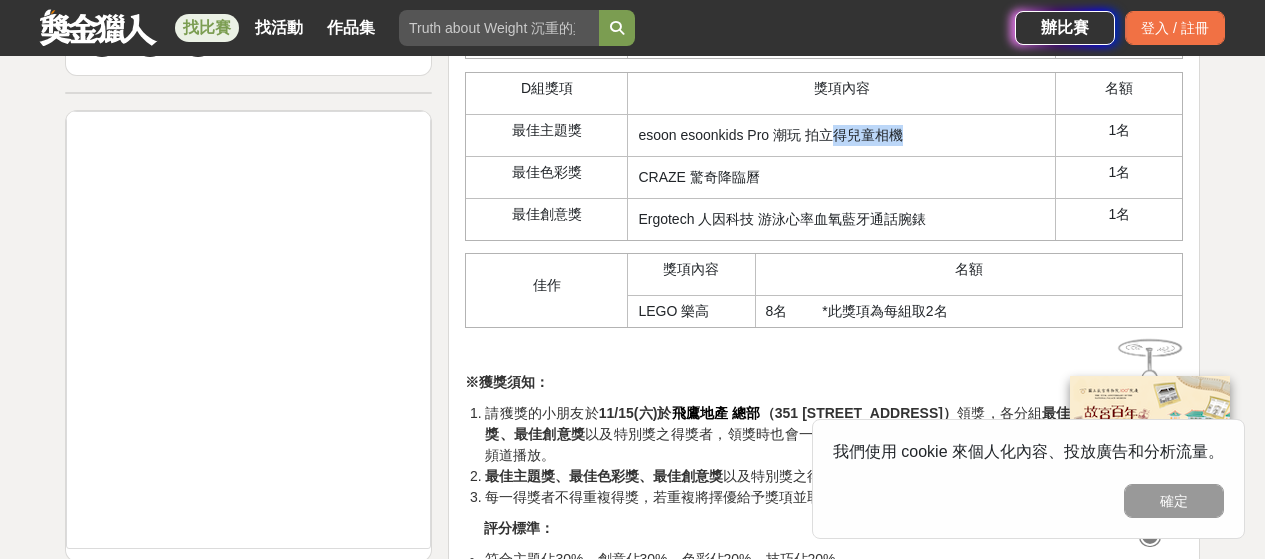 click on "esoon esoonkids Pro 潮玩 拍立得兒童相機" at bounding box center (842, 135) 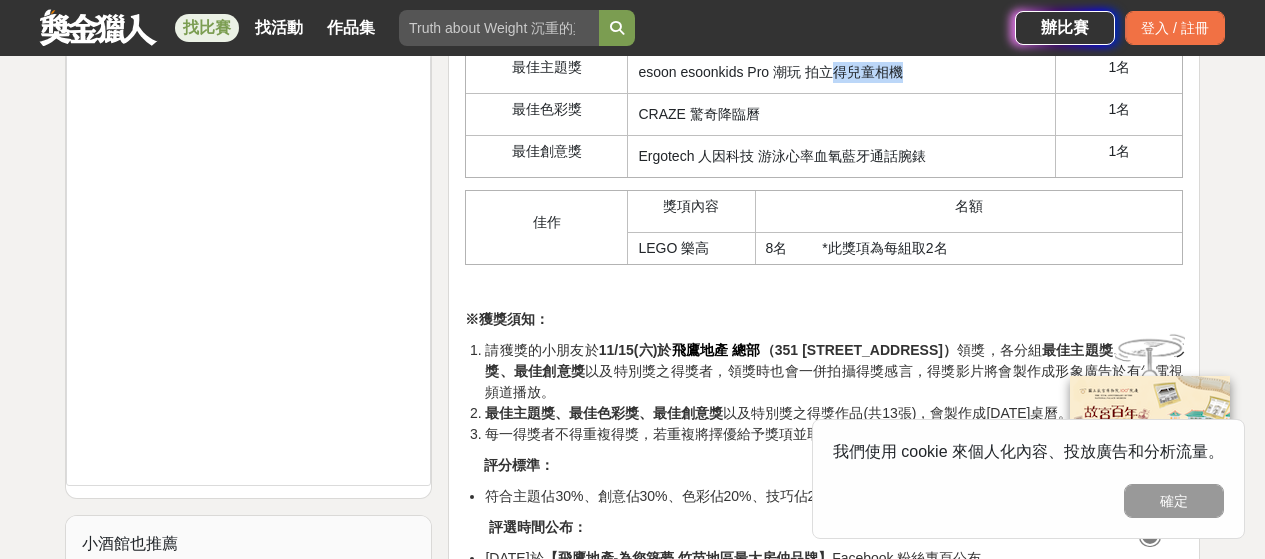 scroll, scrollTop: 1640, scrollLeft: 0, axis: vertical 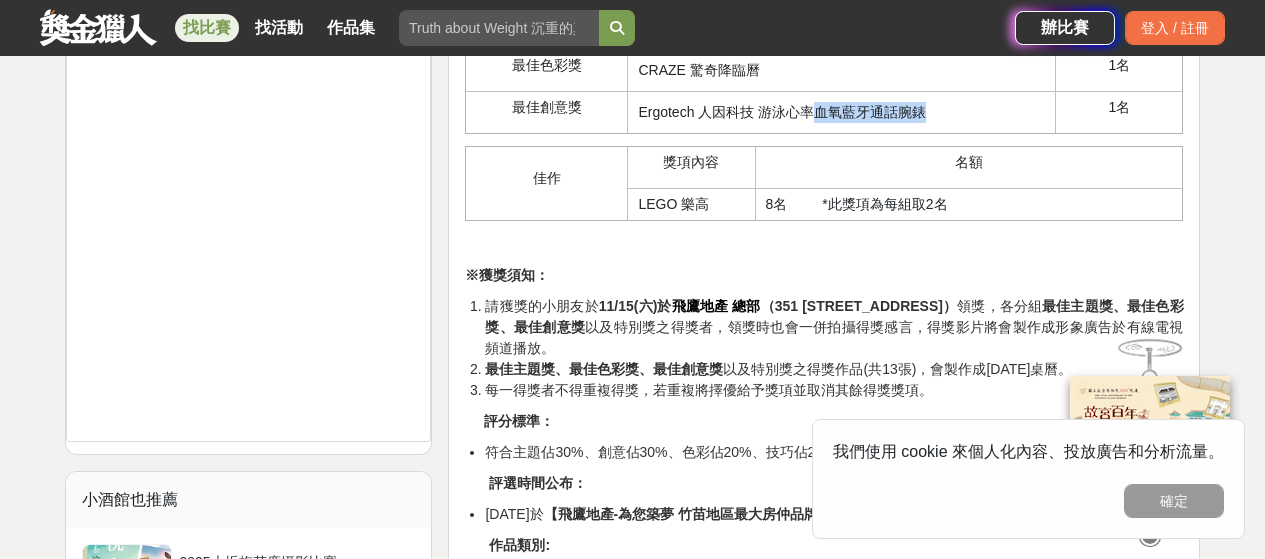 drag, startPoint x: 820, startPoint y: 368, endPoint x: 932, endPoint y: 369, distance: 112.00446 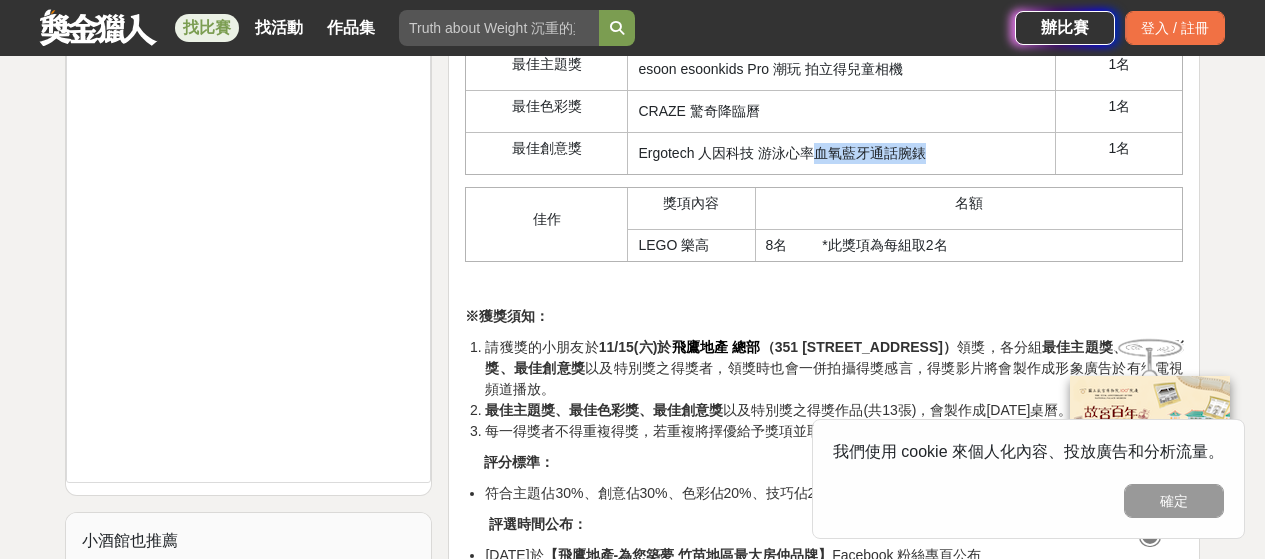 scroll, scrollTop: 1540, scrollLeft: 0, axis: vertical 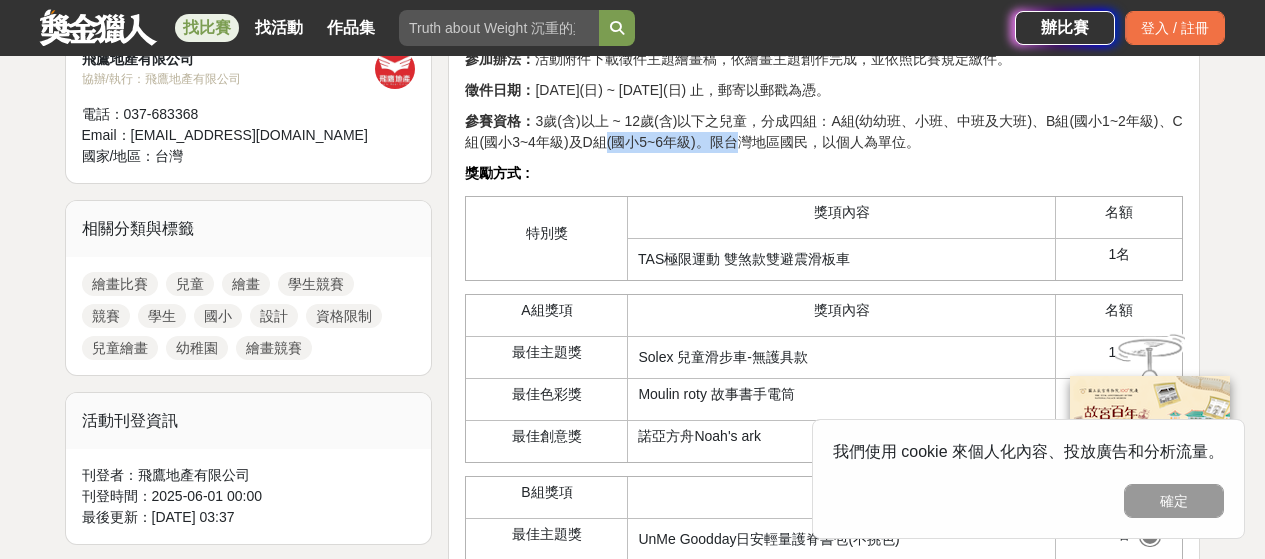 drag, startPoint x: 597, startPoint y: 239, endPoint x: 717, endPoint y: 236, distance: 120.03749 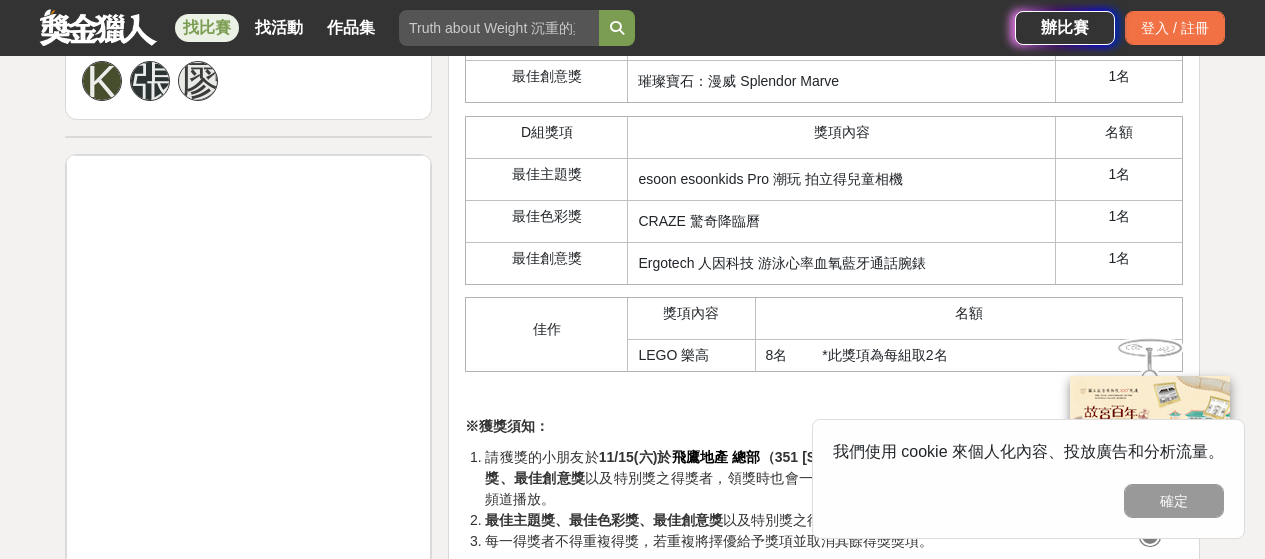 scroll, scrollTop: 1455, scrollLeft: 0, axis: vertical 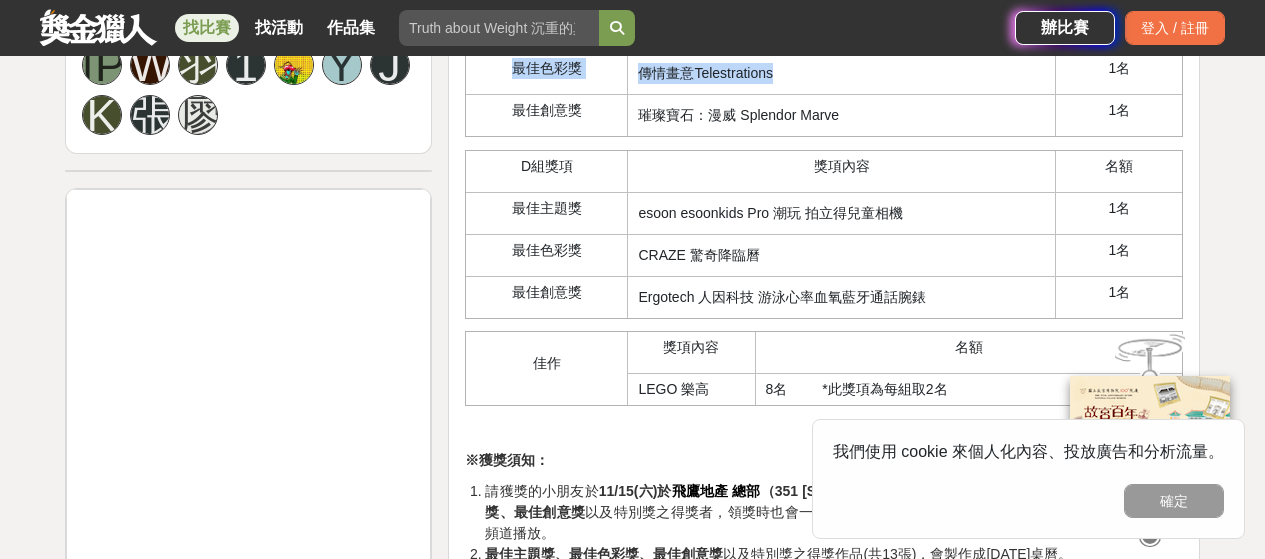 drag, startPoint x: 731, startPoint y: 241, endPoint x: 800, endPoint y: 285, distance: 81.8352 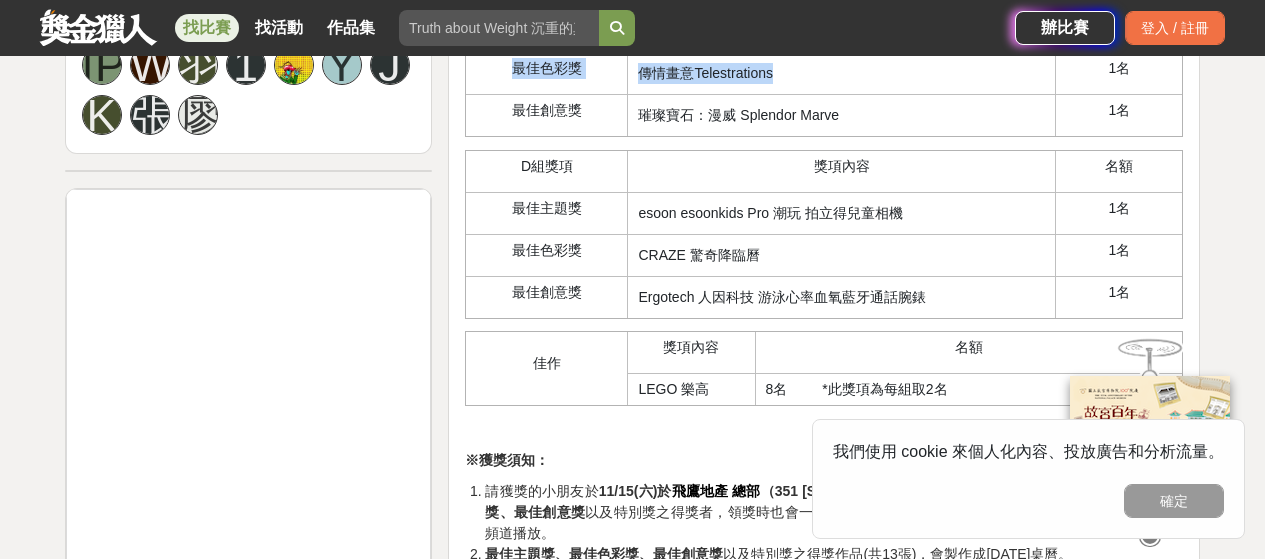 click on "C組獎項 獎項內容 名額 最佳主題獎 德國 teifoc DIY益智磚塊建築玩具 1名 最佳色彩獎 傳情畫意Telestrations 1名 最佳創意獎 璀璨寶石：漫威 Splendor Marve 1名" at bounding box center [824, 53] 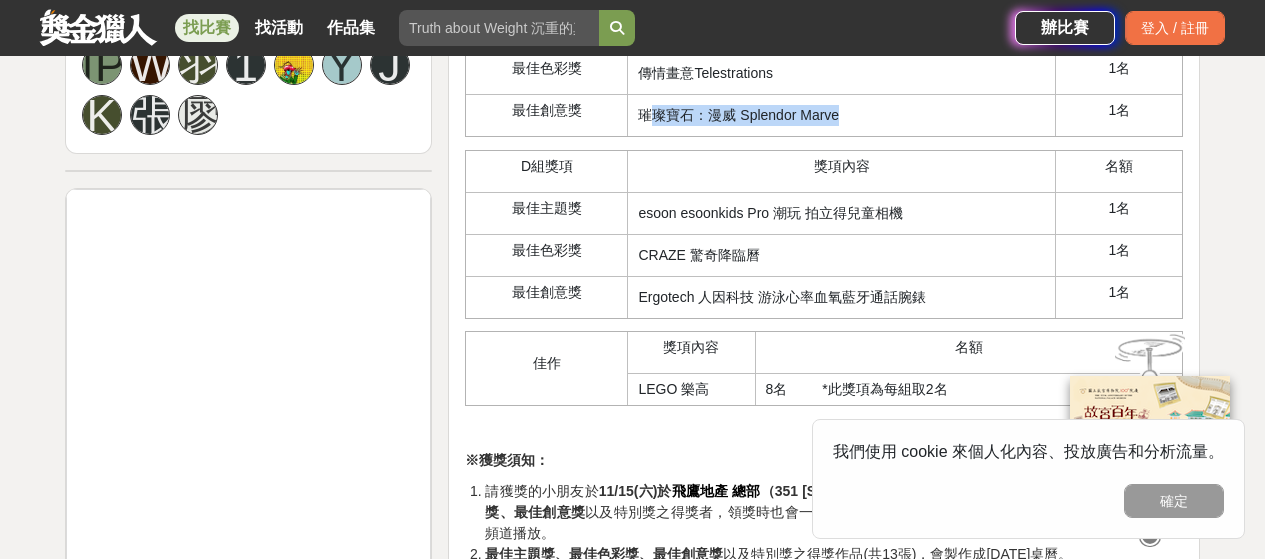 drag, startPoint x: 647, startPoint y: 335, endPoint x: 910, endPoint y: 353, distance: 263.61526 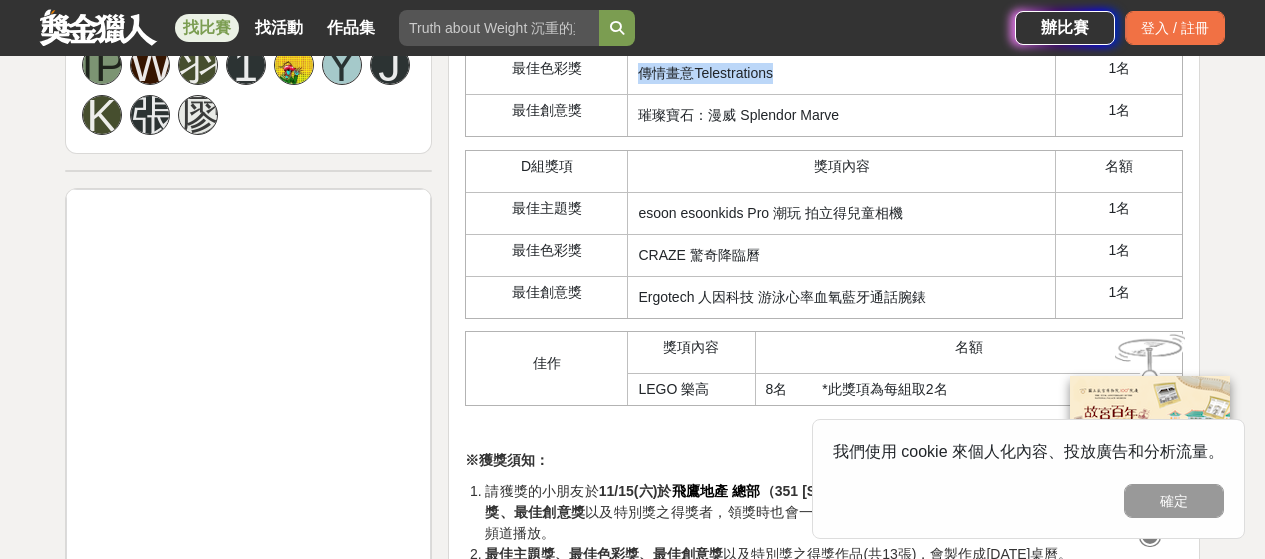 drag, startPoint x: 641, startPoint y: 284, endPoint x: 790, endPoint y: 286, distance: 149.01343 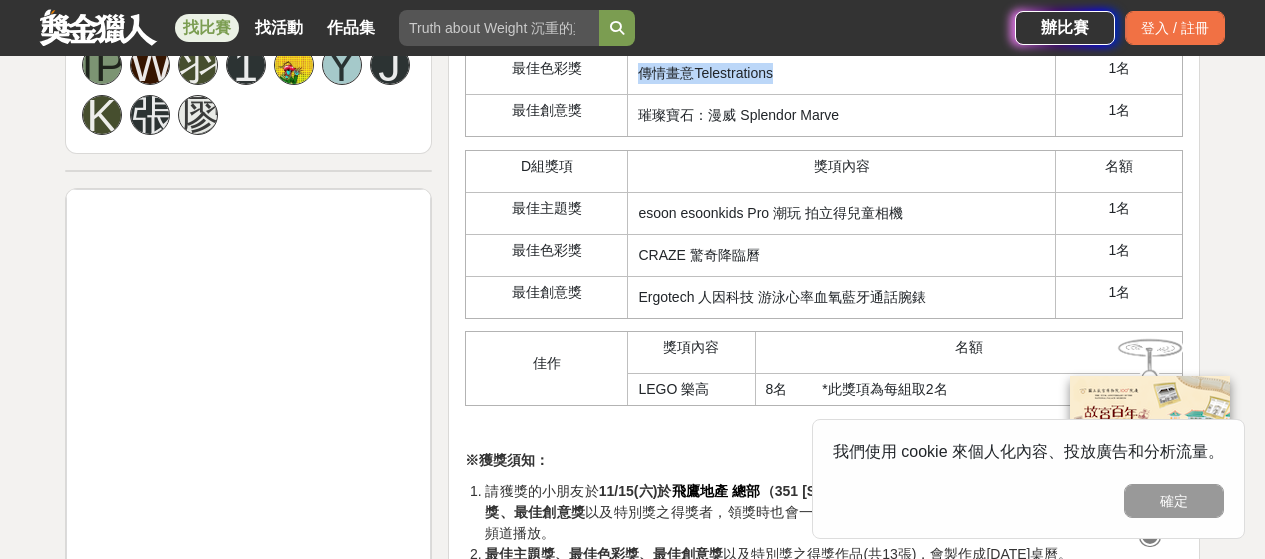 click on "傳情畫意Telestrations" at bounding box center (842, 74) 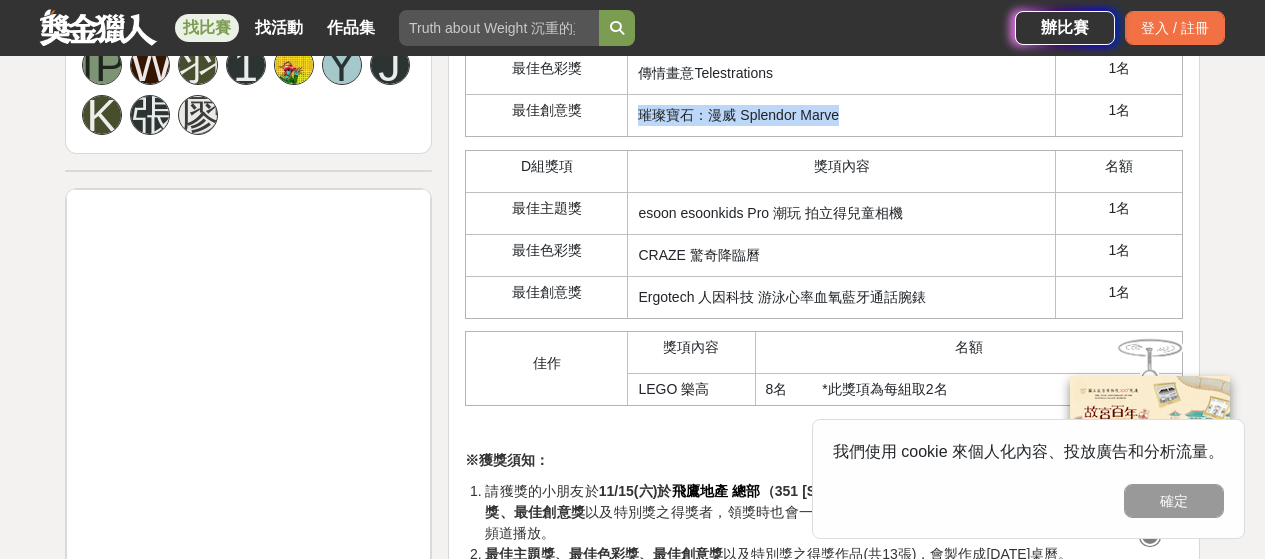 drag, startPoint x: 641, startPoint y: 332, endPoint x: 858, endPoint y: 341, distance: 217.18655 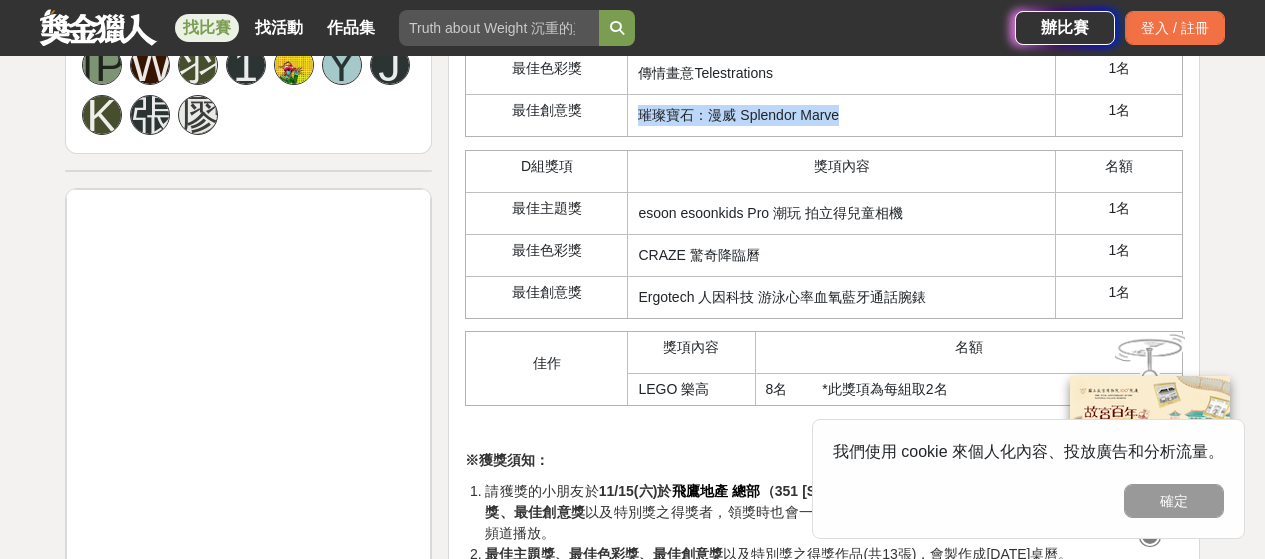 click on "璀璨寶石：漫威 Splendor Marve" at bounding box center (842, 116) 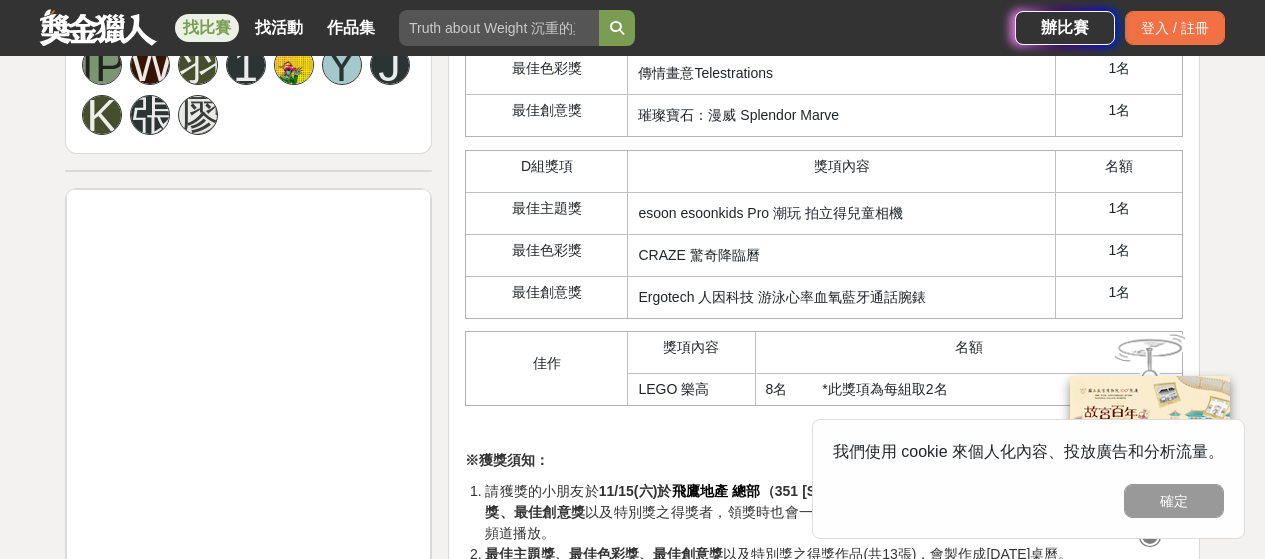 click on "德國 teifoc DIY益智磚塊建築玩具" at bounding box center (740, 31) 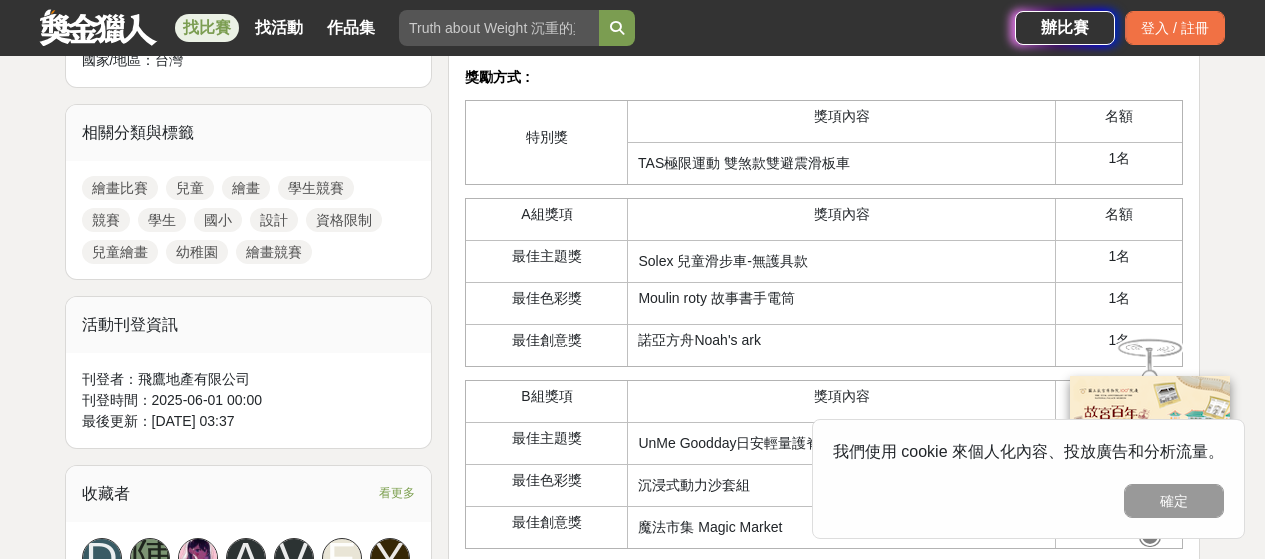 scroll, scrollTop: 803, scrollLeft: 0, axis: vertical 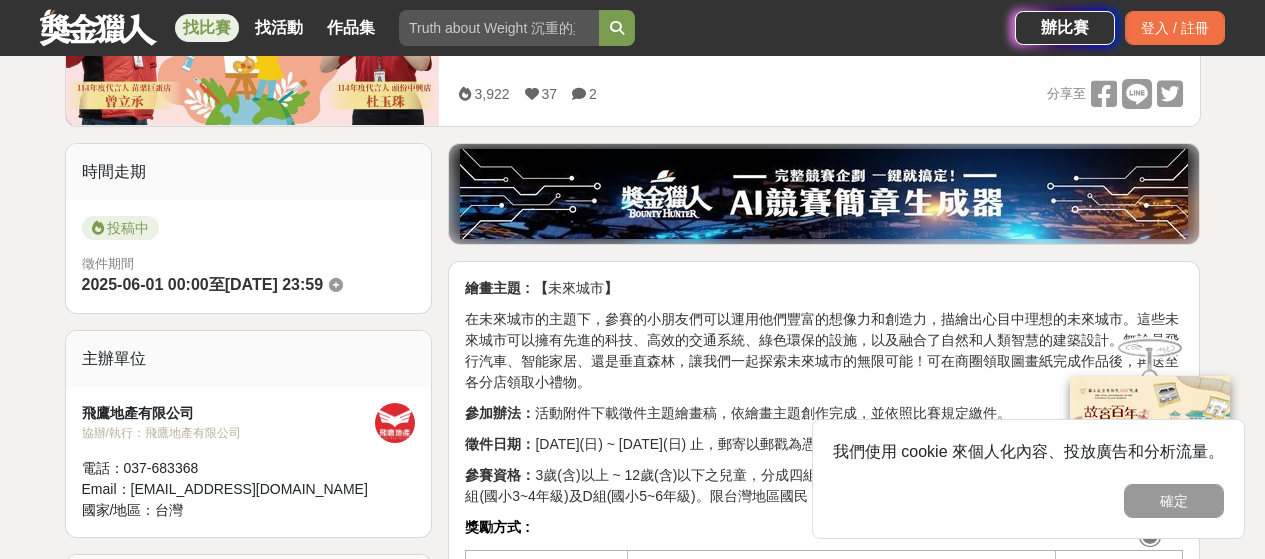 click at bounding box center (579, 94) 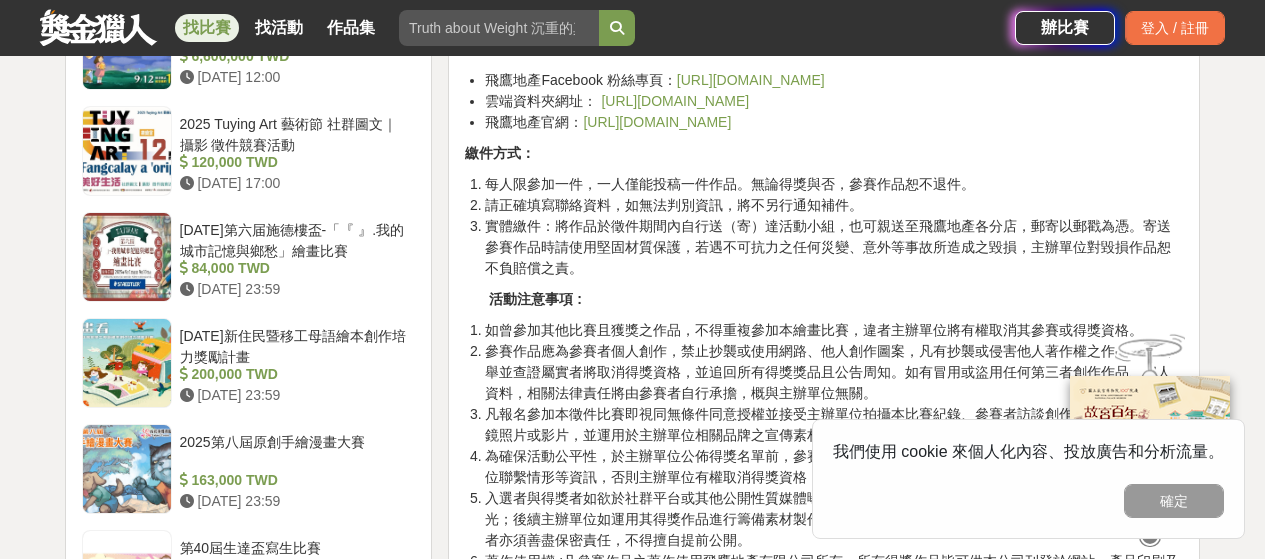 scroll, scrollTop: 2403, scrollLeft: 0, axis: vertical 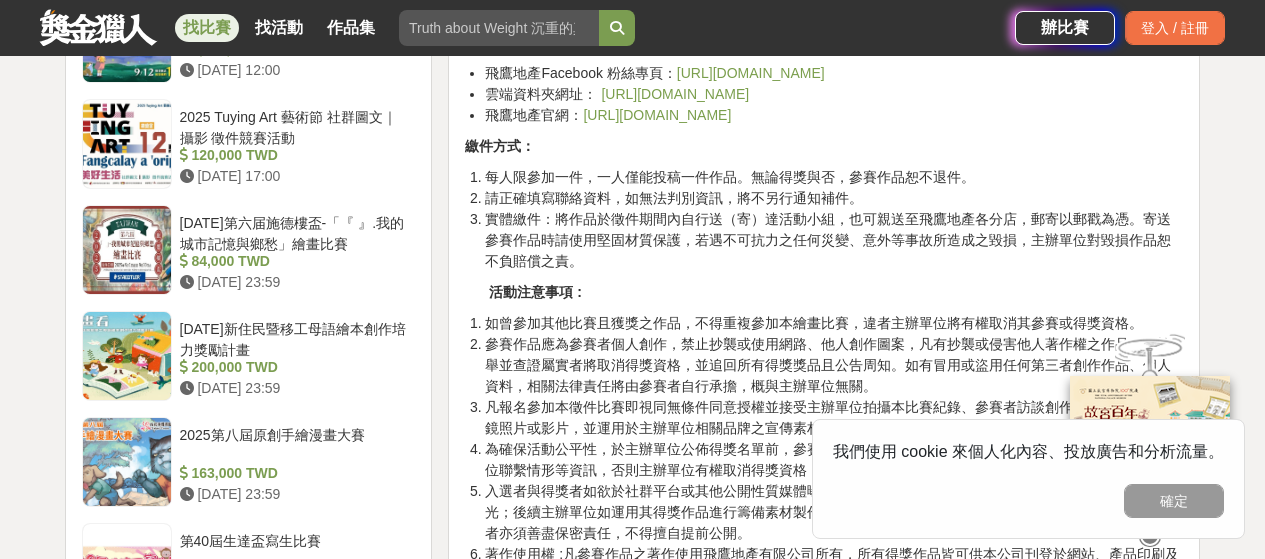 drag, startPoint x: 928, startPoint y: 228, endPoint x: 1030, endPoint y: 237, distance: 102.396286 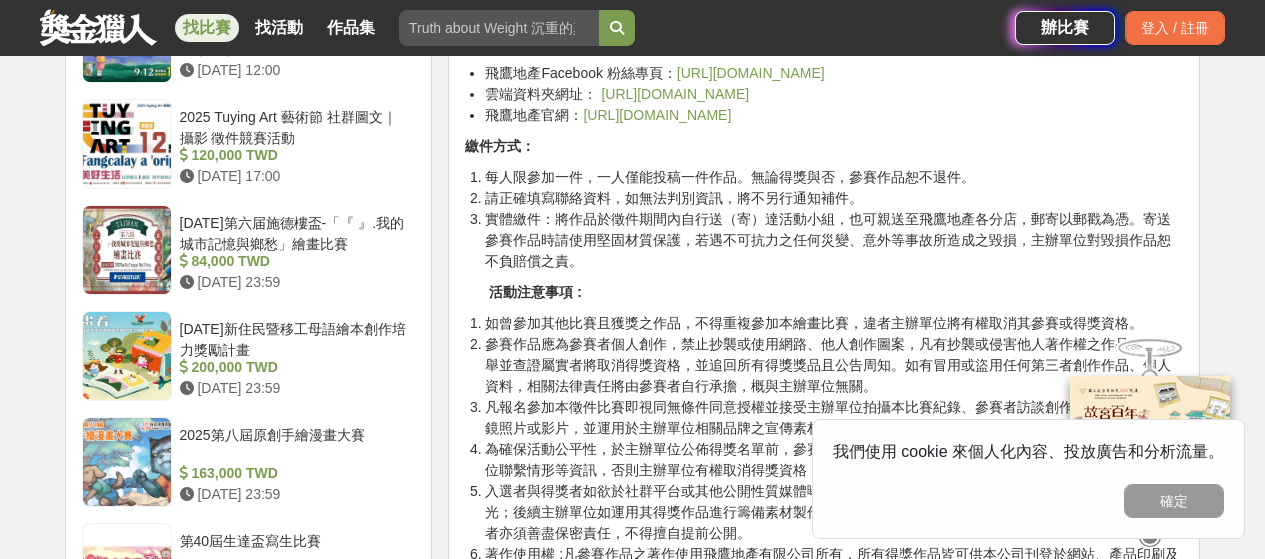 click on "A組領取、下載著色圖畫紙，三種款式擇一繳件；B、C、D組領取、下載繪畫圖紙(空白)。" at bounding box center [834, -145] 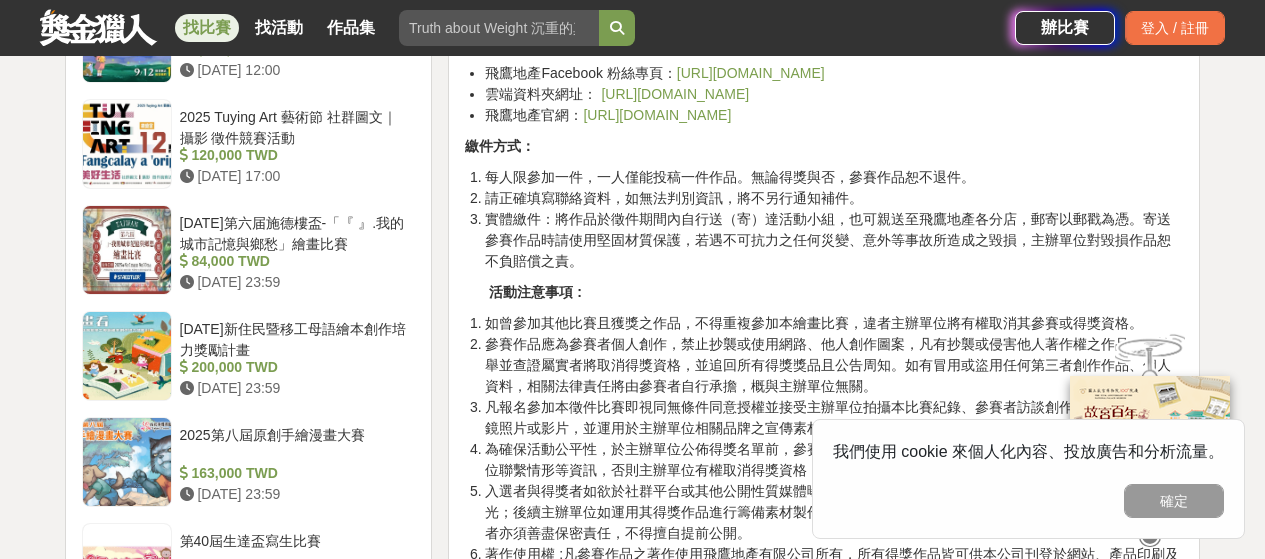 drag, startPoint x: 670, startPoint y: 225, endPoint x: 967, endPoint y: 224, distance: 297.00168 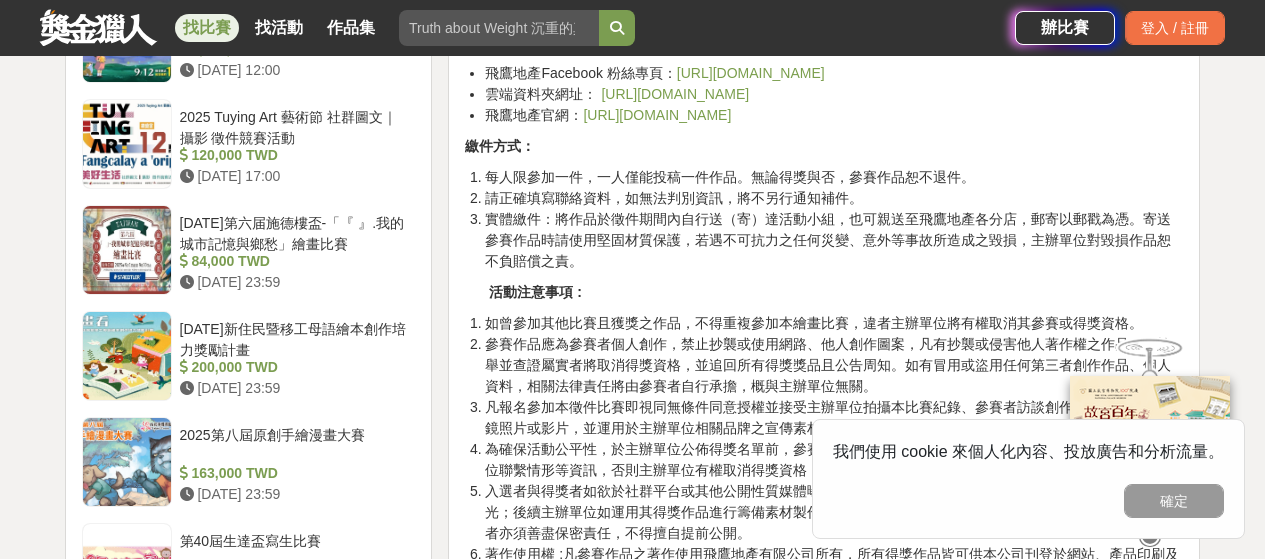 scroll, scrollTop: 2429, scrollLeft: 0, axis: vertical 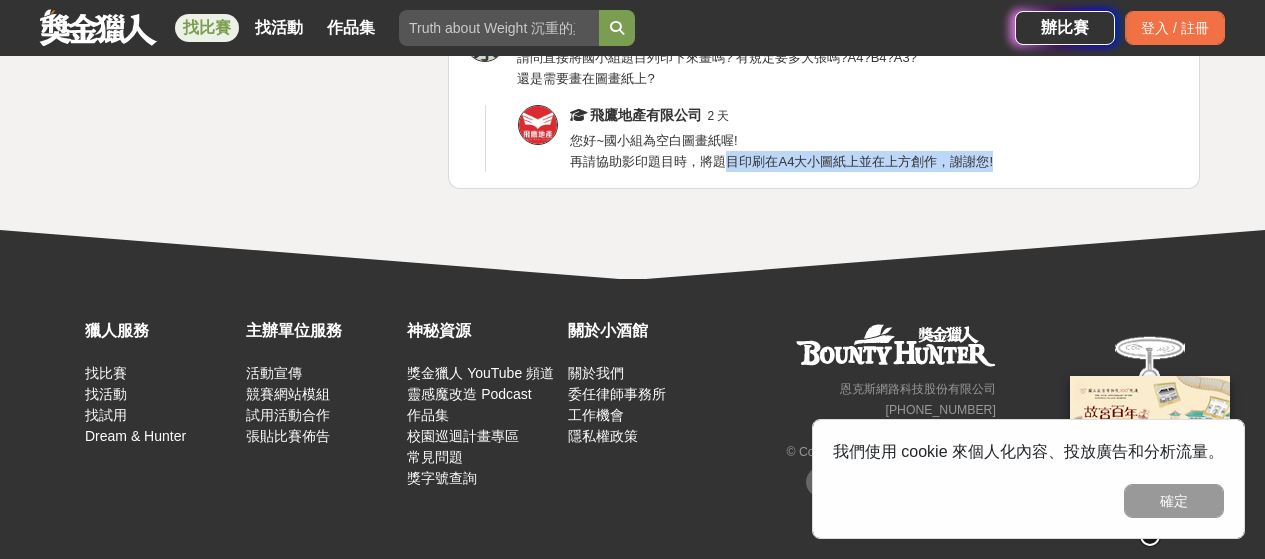 drag, startPoint x: 757, startPoint y: 231, endPoint x: 1114, endPoint y: 254, distance: 357.74014 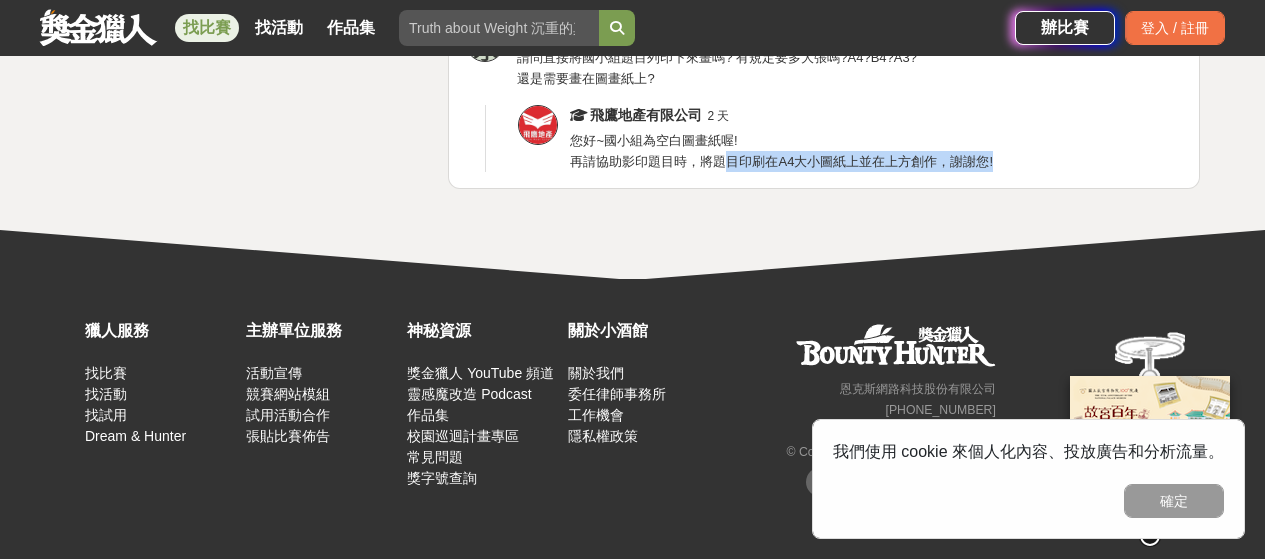 click on "登入後即可留言 蔡 蔡雅蘭 7 天 請問直接將國小組題目列印下來畫嗎? 有規定要多大張嗎?A4?B4?A3?
還是需要畫在圖畫紙上? 飛鷹地產有限公司 2 天 您好~國小組為空白圖畫紙喔!
再請協助影印題目時，將題目印刷在A4大小圖紙上並在上方創作，謝謝您!" at bounding box center [824, 72] 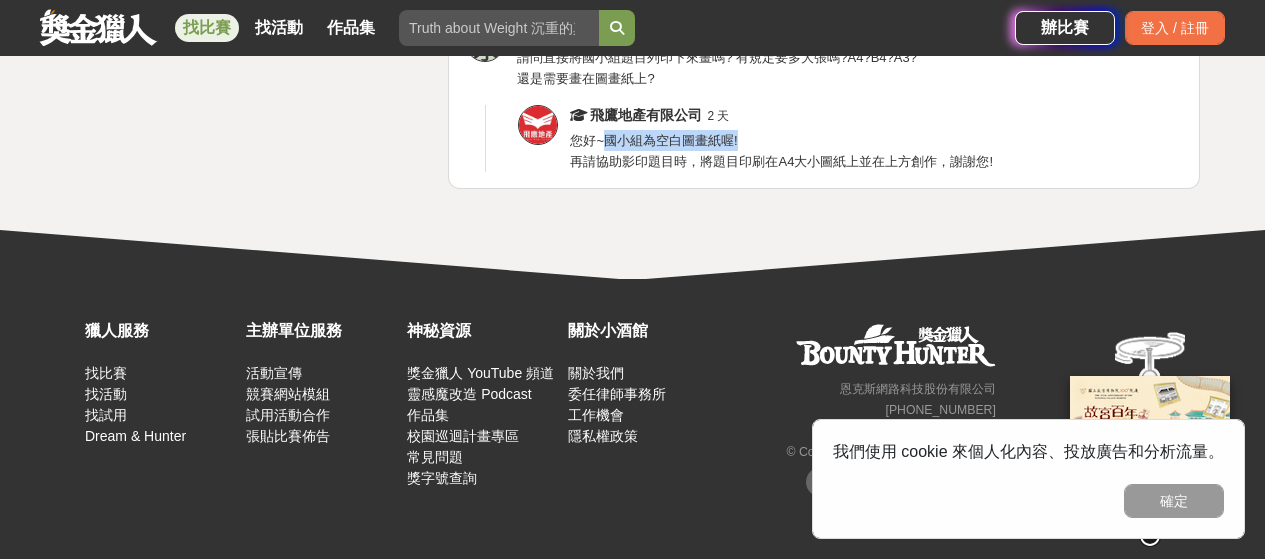 drag, startPoint x: 619, startPoint y: 201, endPoint x: 798, endPoint y: 206, distance: 179.06982 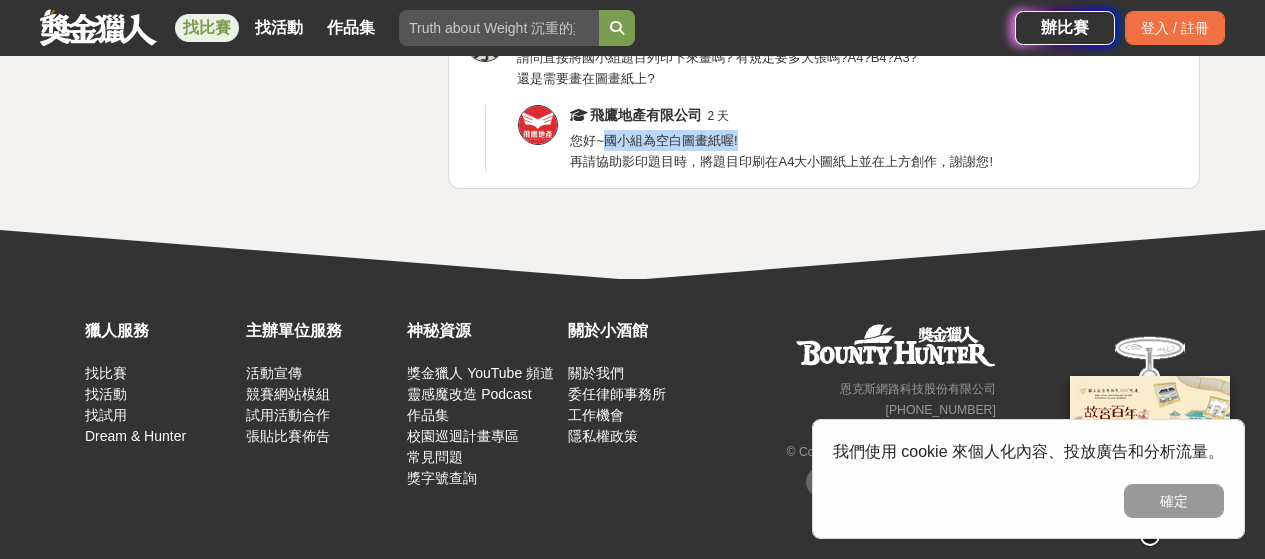 click on "飛鷹地產有限公司 2 天 您好~國小組為空白圖畫紙喔!
再請協助影印題目時，將題目印刷在A4大小圖紙上並在上方創作，謝謝您!" at bounding box center (876, 138) 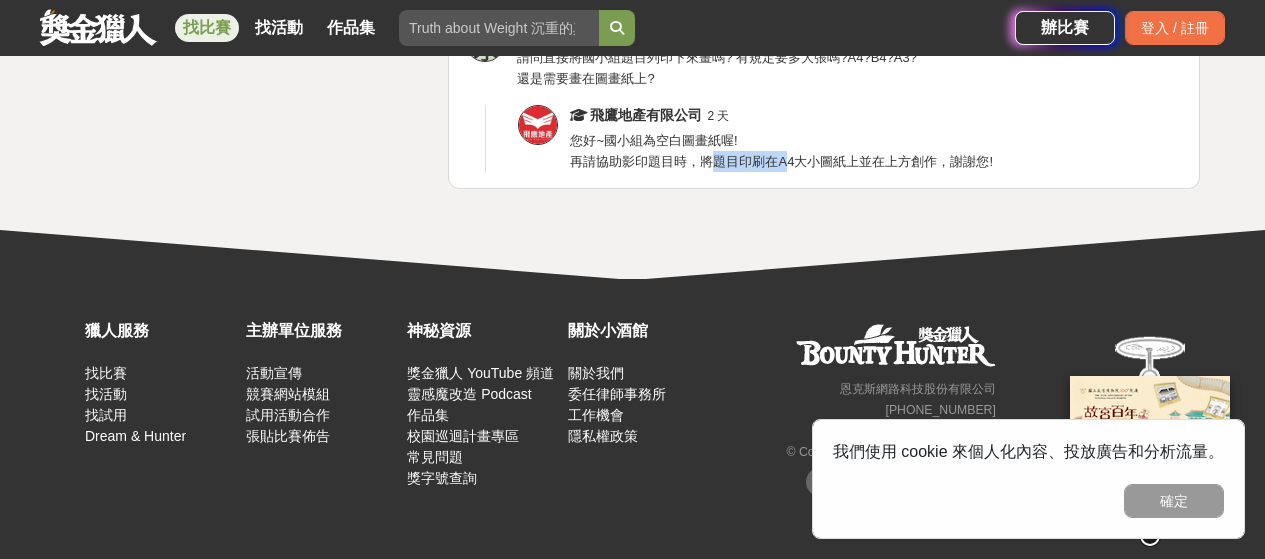 drag, startPoint x: 751, startPoint y: 230, endPoint x: 842, endPoint y: 232, distance: 91.02197 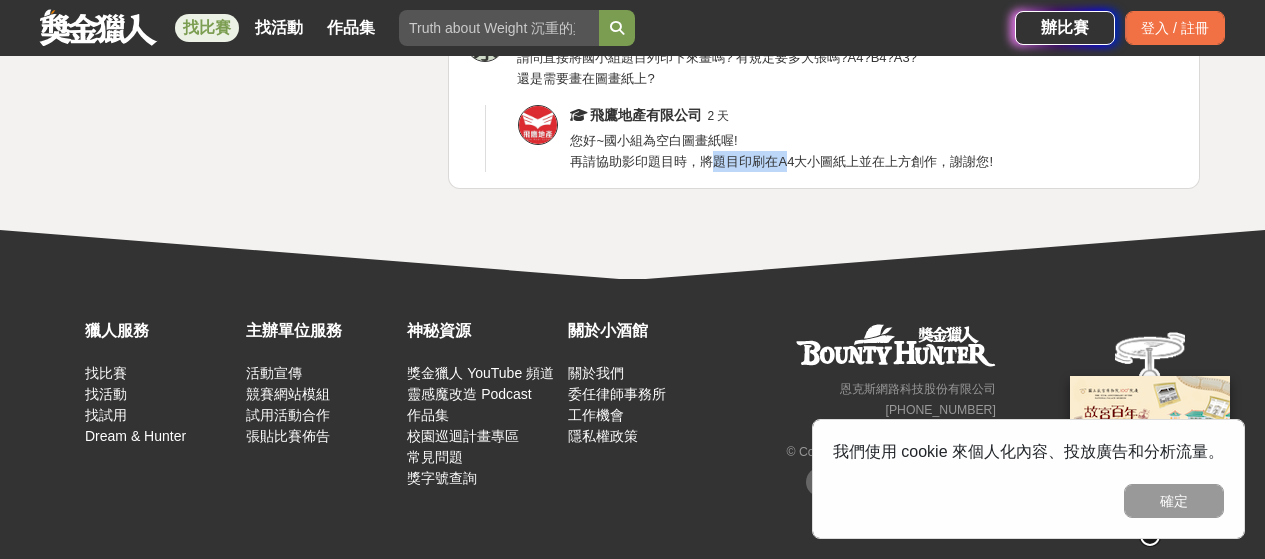 click on "您好~國小組為空白圖畫紙喔!
再請協助影印題目時，將題目印刷在A4大小圖紙上並在上方創作，謝謝您!" at bounding box center (781, 151) 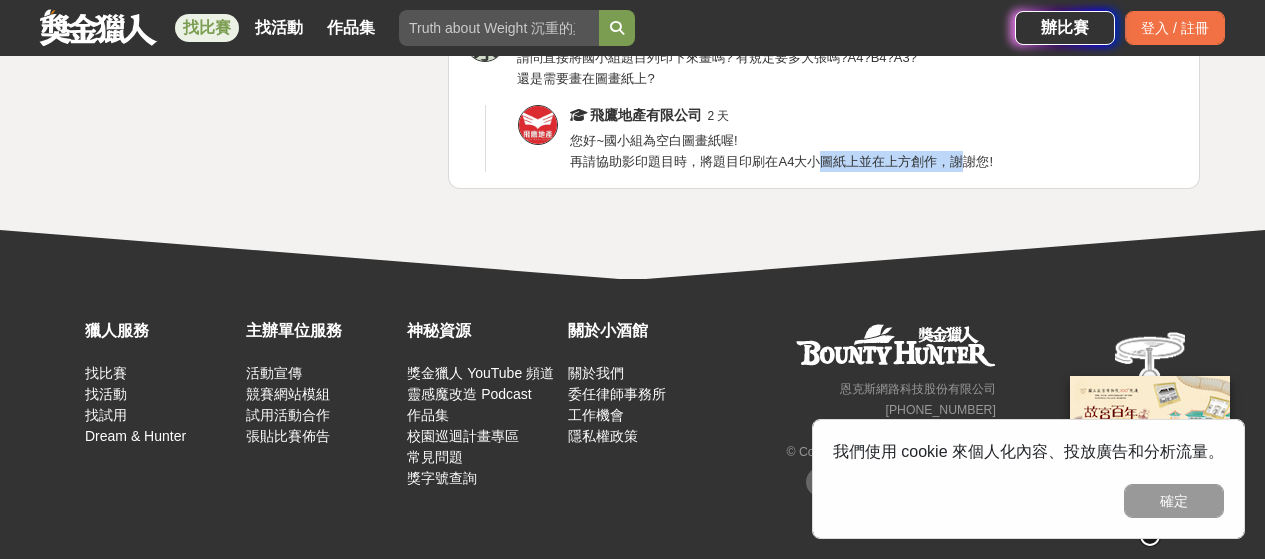 drag, startPoint x: 881, startPoint y: 236, endPoint x: 1057, endPoint y: 232, distance: 176.04546 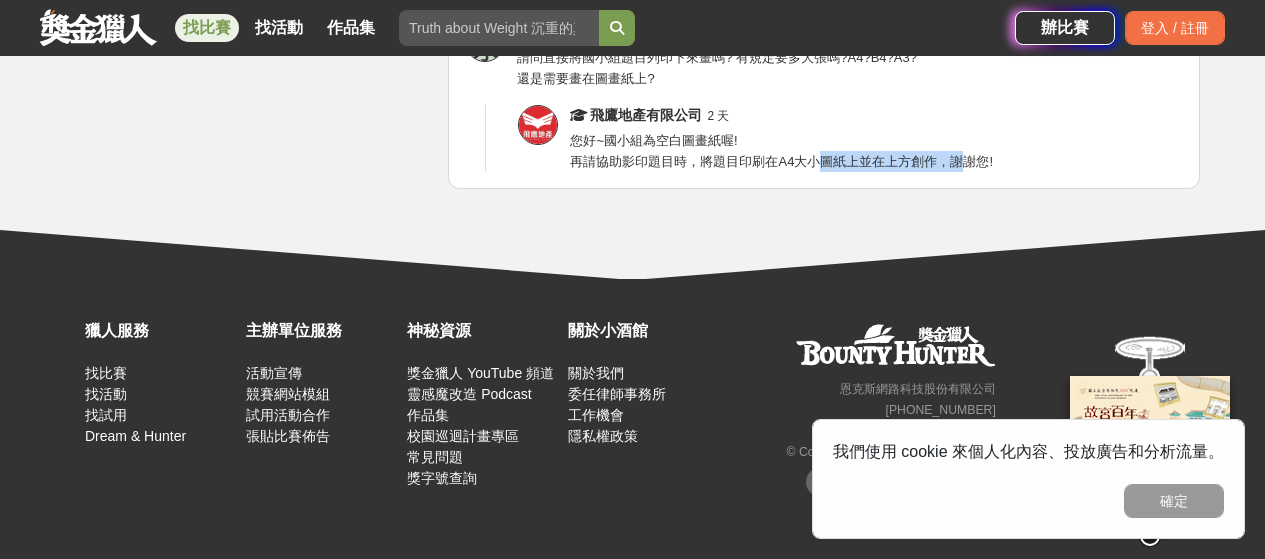 click on "您好~國小組為空白圖畫紙喔!
再請協助影印題目時，將題目印刷在A4大小圖紙上並在上方創作，謝謝您!" at bounding box center (781, 151) 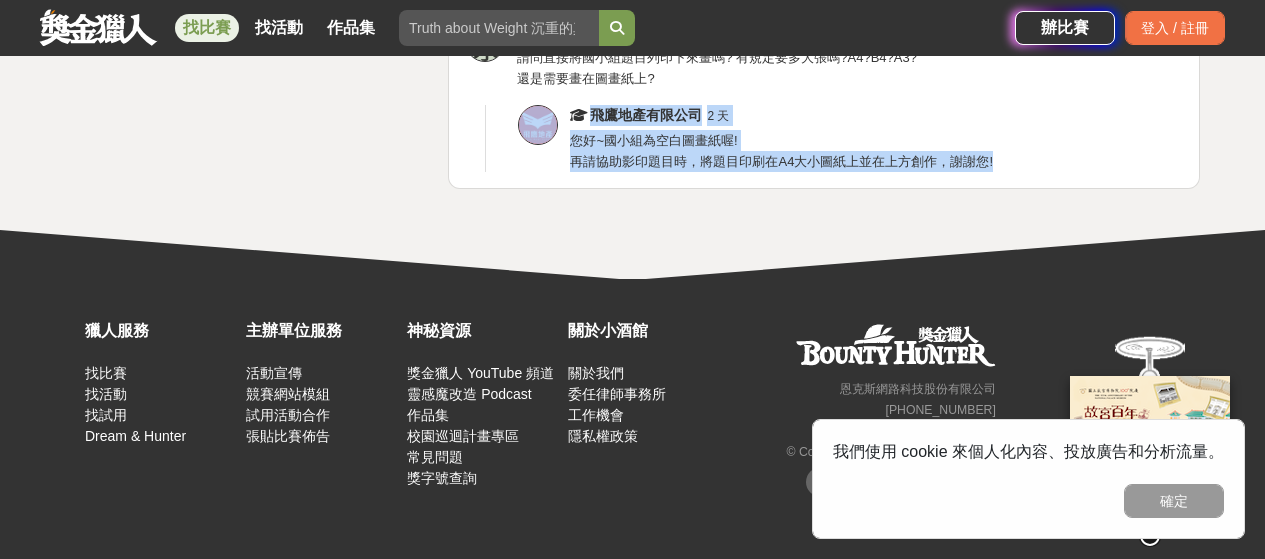 drag, startPoint x: 1110, startPoint y: 226, endPoint x: 474, endPoint y: 241, distance: 636.1769 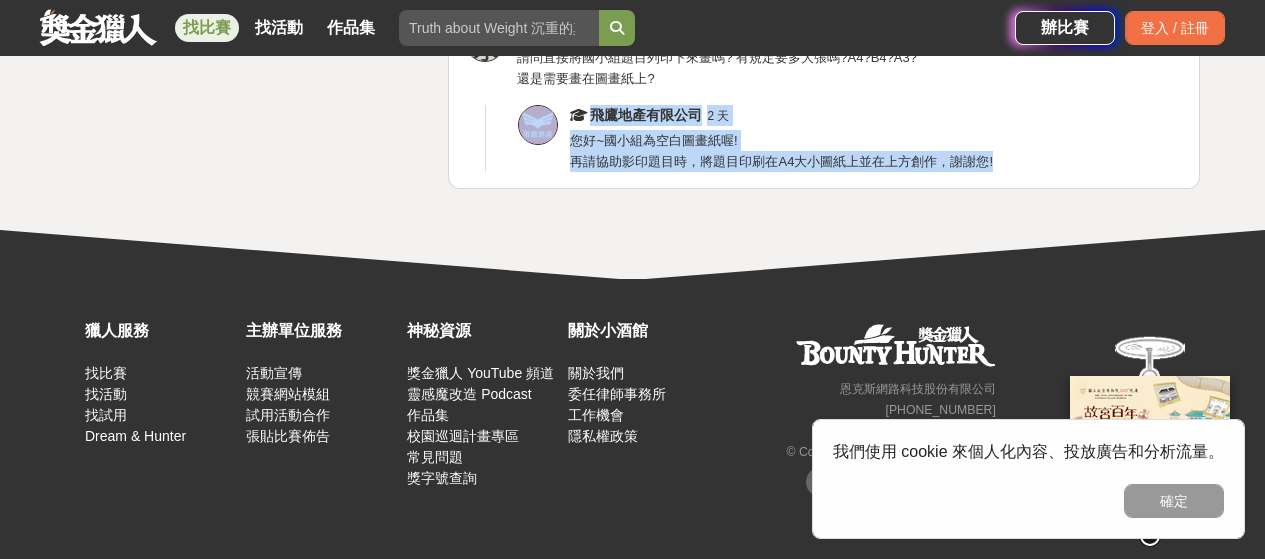 click on "飛鷹地產有限公司 2 天" at bounding box center (876, 115) 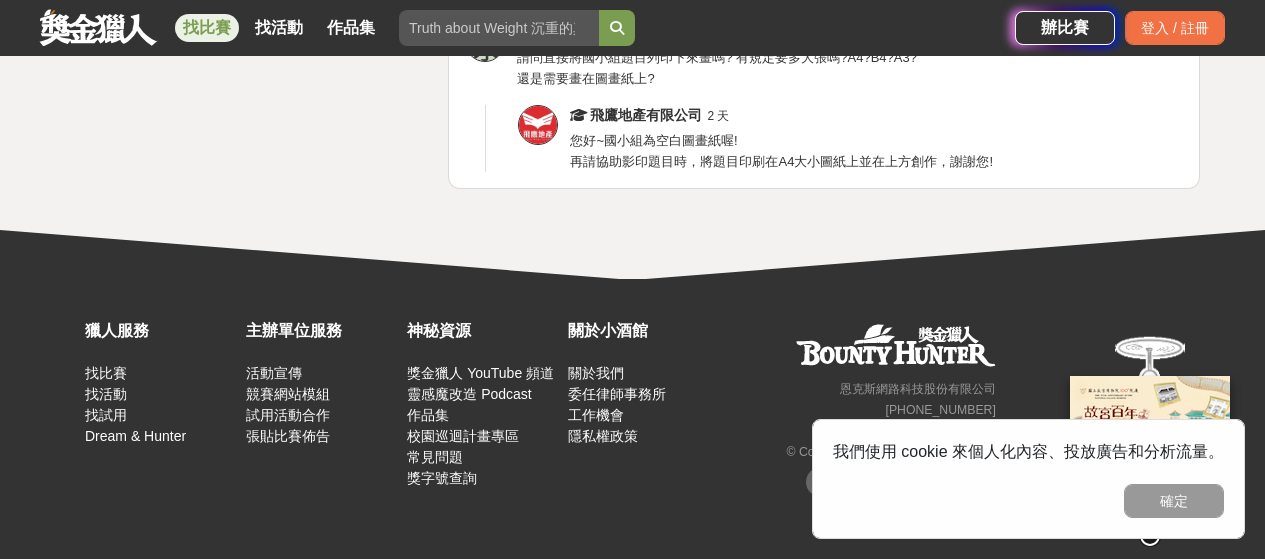 scroll, scrollTop: 5224, scrollLeft: 0, axis: vertical 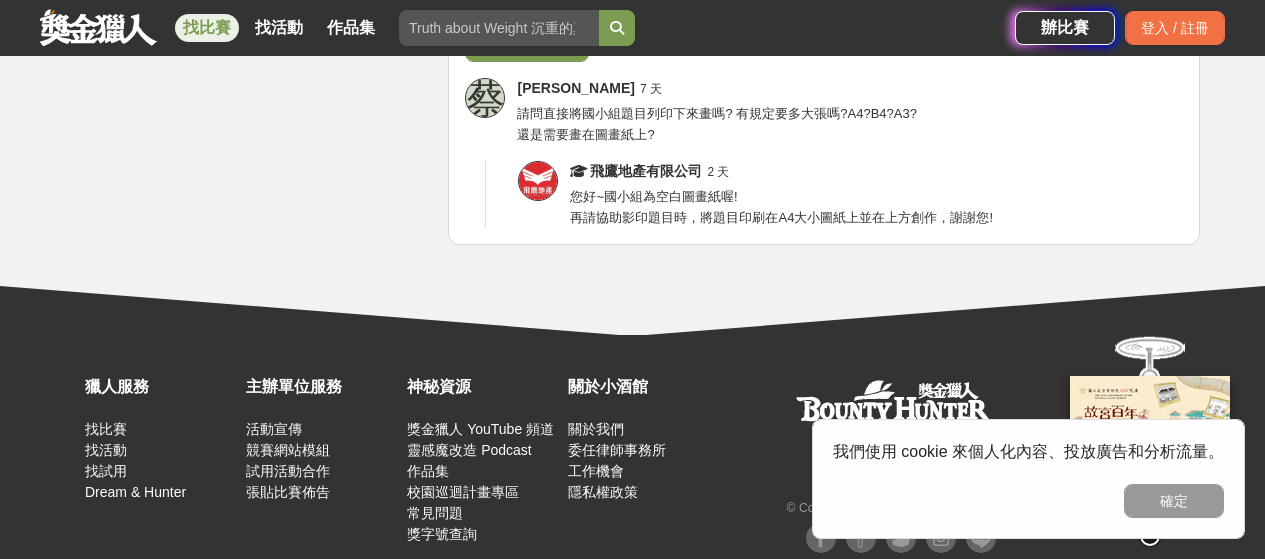 click on "圖畫紙背面 活動注意事項.jpg" at bounding box center (812, -511) 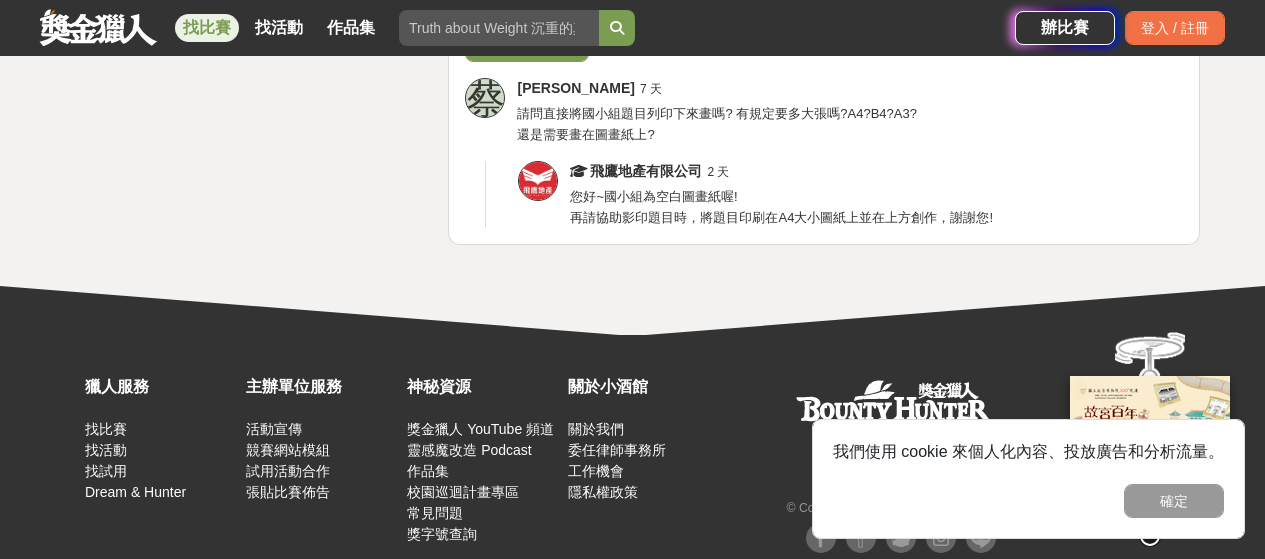 click on "國小組題目.jpg" at bounding box center (812, -569) 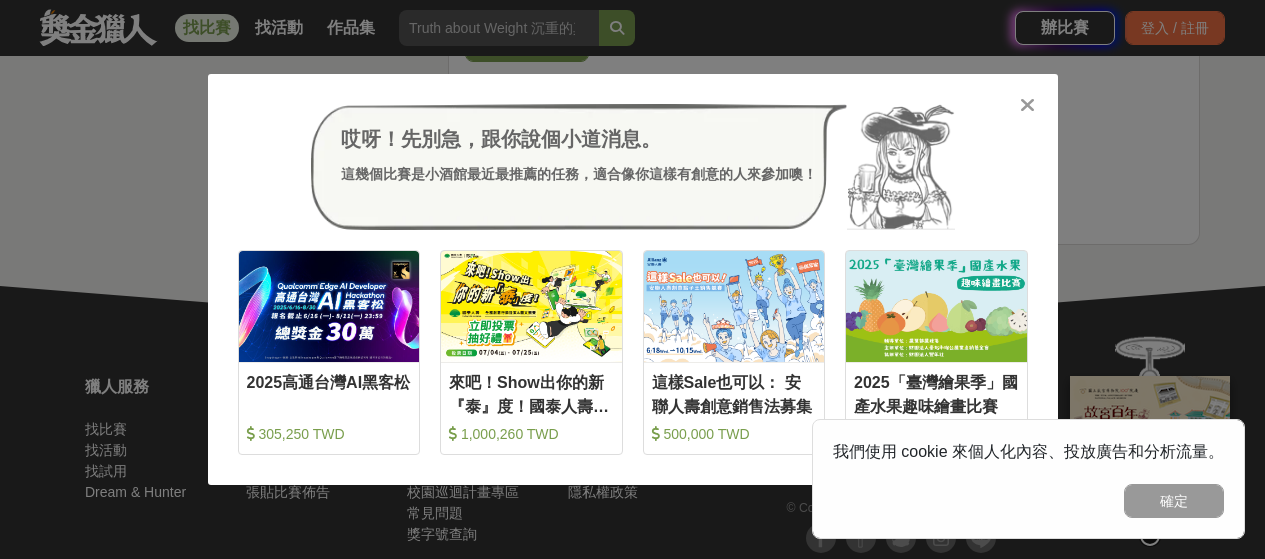 click at bounding box center (1027, 105) 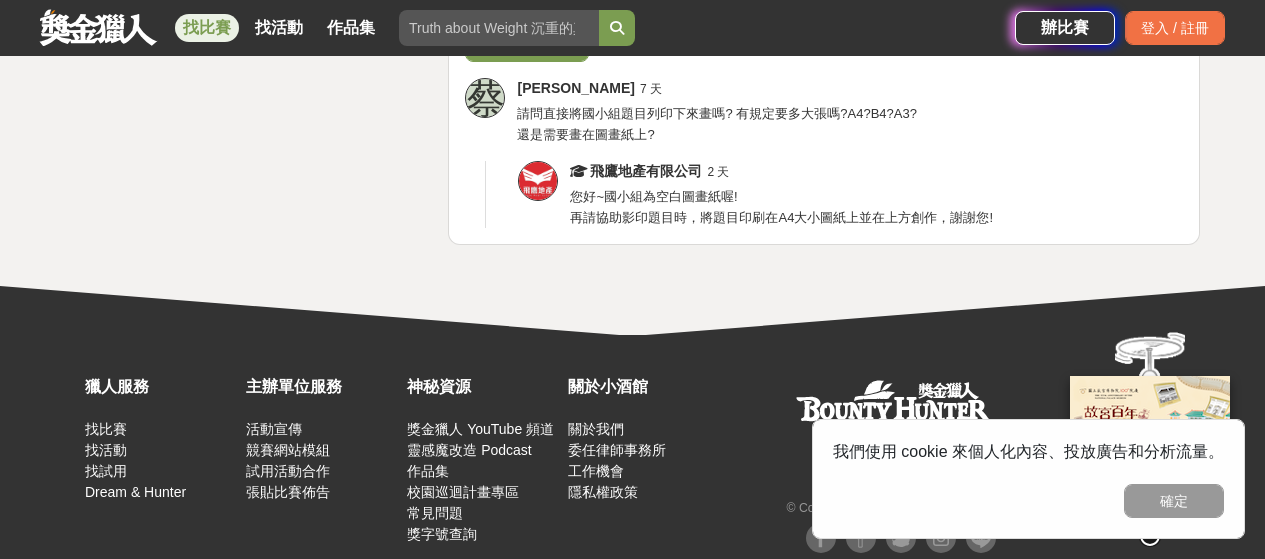 click on "獎品內容.jpg" at bounding box center [812, -453] 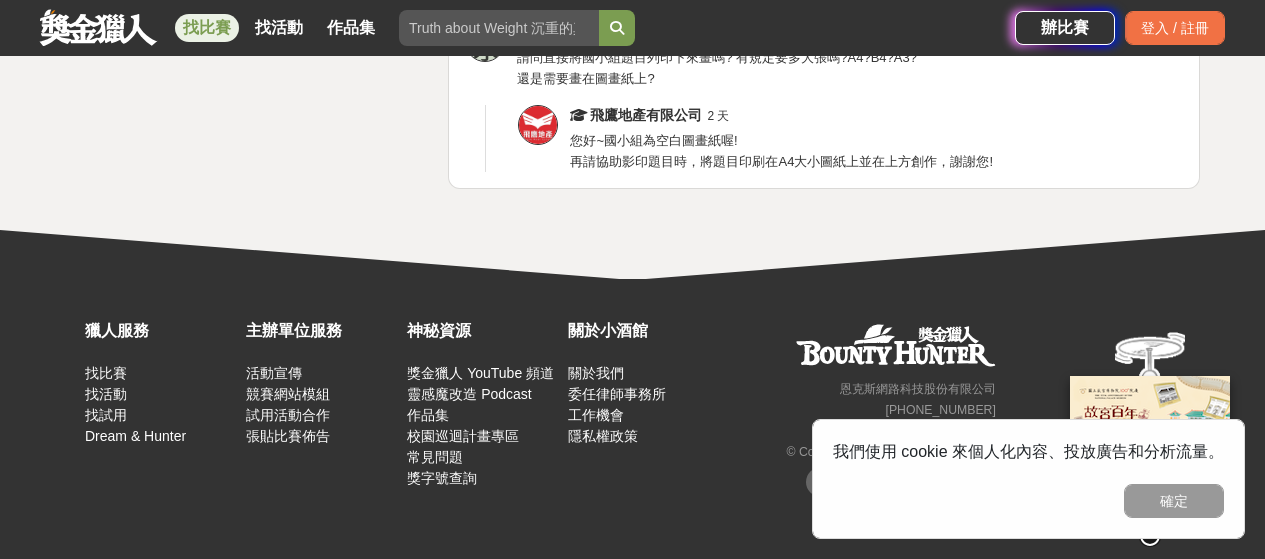 scroll, scrollTop: 5132, scrollLeft: 0, axis: vertical 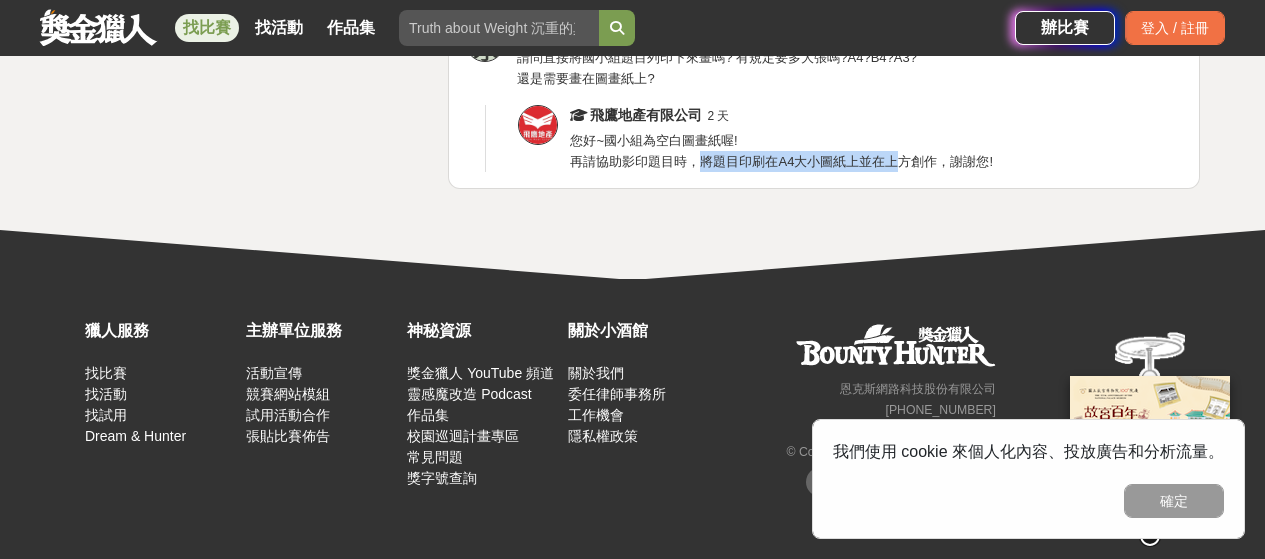 drag, startPoint x: 740, startPoint y: 202, endPoint x: 977, endPoint y: 218, distance: 237.53947 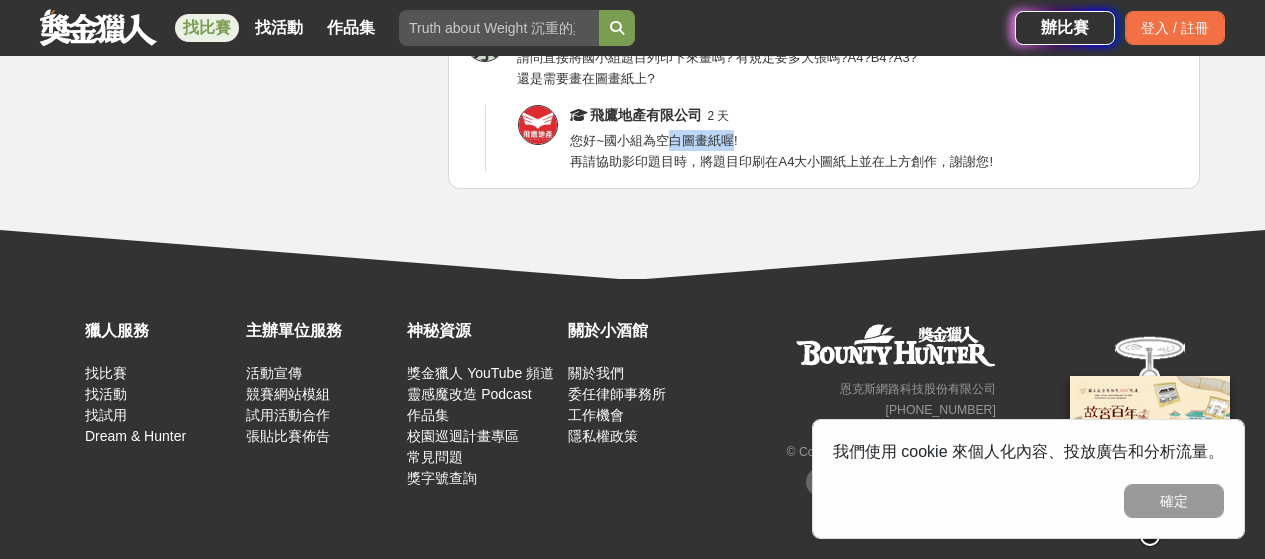 drag, startPoint x: 694, startPoint y: 170, endPoint x: 775, endPoint y: 176, distance: 81.22192 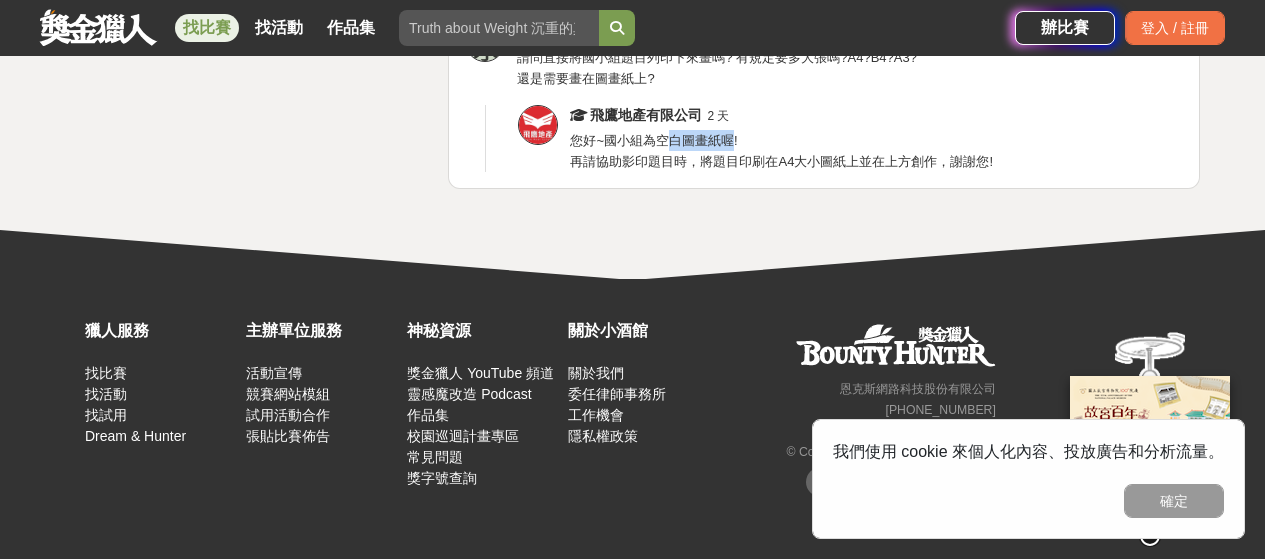 scroll, scrollTop: 4991, scrollLeft: 0, axis: vertical 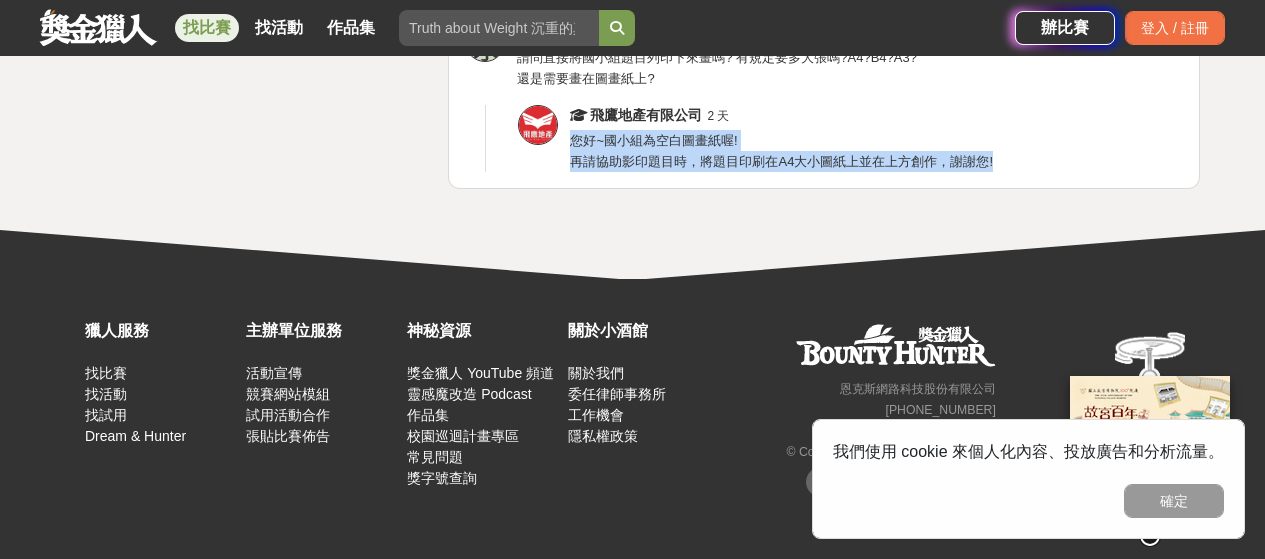 drag, startPoint x: 573, startPoint y: 315, endPoint x: 1101, endPoint y: 342, distance: 528.6899 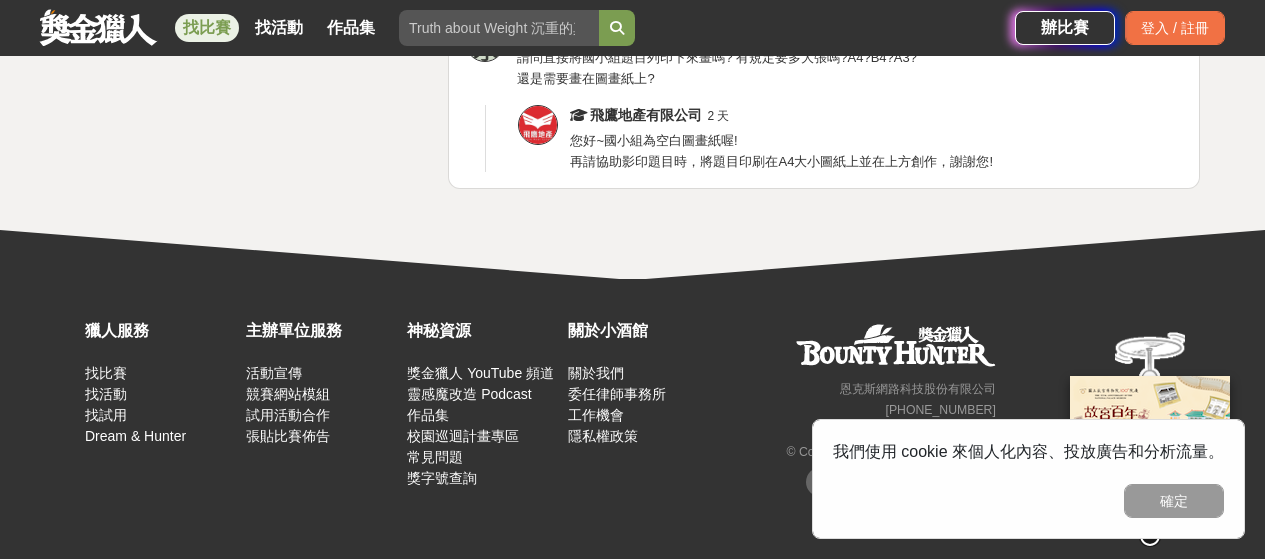click on "大家都在看 來吧！Show出你的新『泰』度！國泰人壽全國創意行銷提案&圖文競賽 2025-06-27 17:00 2025「Art on Climate」國際繪畫比賽 2025-07-31 00:00 2025金匠獎-設計/程式/外語影片競賽 2025-07-28 23:00 第四屆飛鷹地產 我是小小藝術家 繪畫比賽徵件 收藏 總獎金 (包含獎品) 24,196   TWD 最高獎金 1,800   TWD 身分限制 小學 幼兒園組 國籍/地區限制 台灣 3,922 37 2 分享至 收藏 時間走期 投稿中 徵件期間 2025-06-01 00:00  至  2025-08-31 23:59 主辦單位 飛鷹地產有限公司 協辦/執行： 飛鷹地產有限公司 電話： 037-683368 Email： eagle037690388@gmail.com 國家/地區： 台灣 相關分類與標籤 繪畫比賽 兒童 繪畫 學生競賽 競賽 學生 國小 設計 資格限制 兒童繪畫 幼稚園 繪畫競賽 活動刊登資訊 刊登者： 飛鷹地產有限公司 刊登時間： 2025-06-01 00:00 最後更新： 2025-05-17 03:37 收藏者 看更多 D 陳 A V E Y R 林 X L 賴 Y 李 W 羽" at bounding box center [632, -2018] 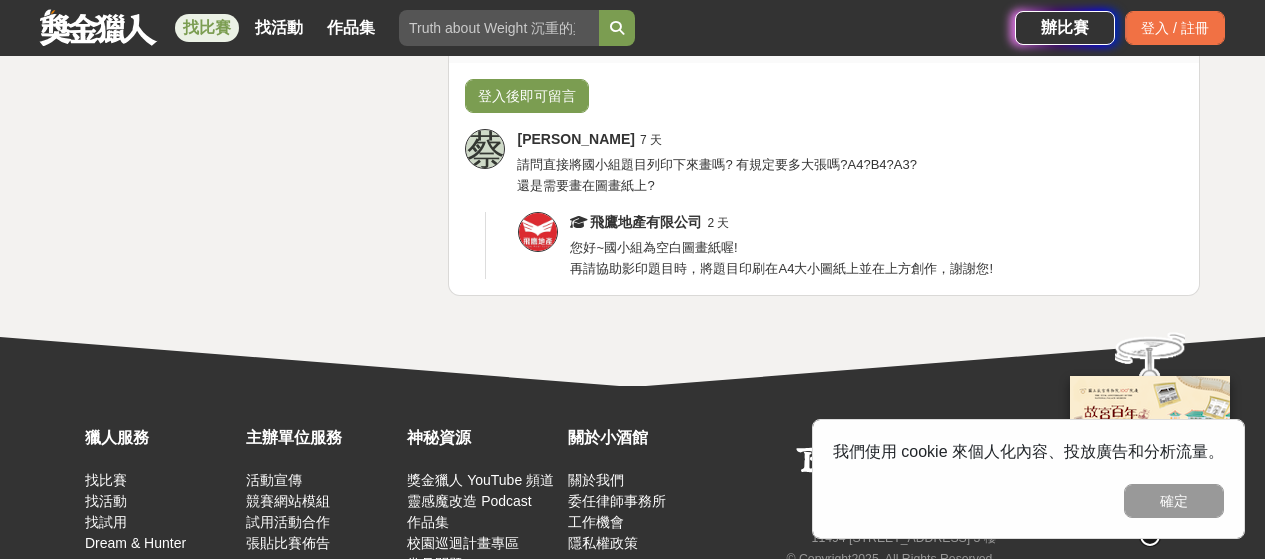 scroll, scrollTop: 4298, scrollLeft: 0, axis: vertical 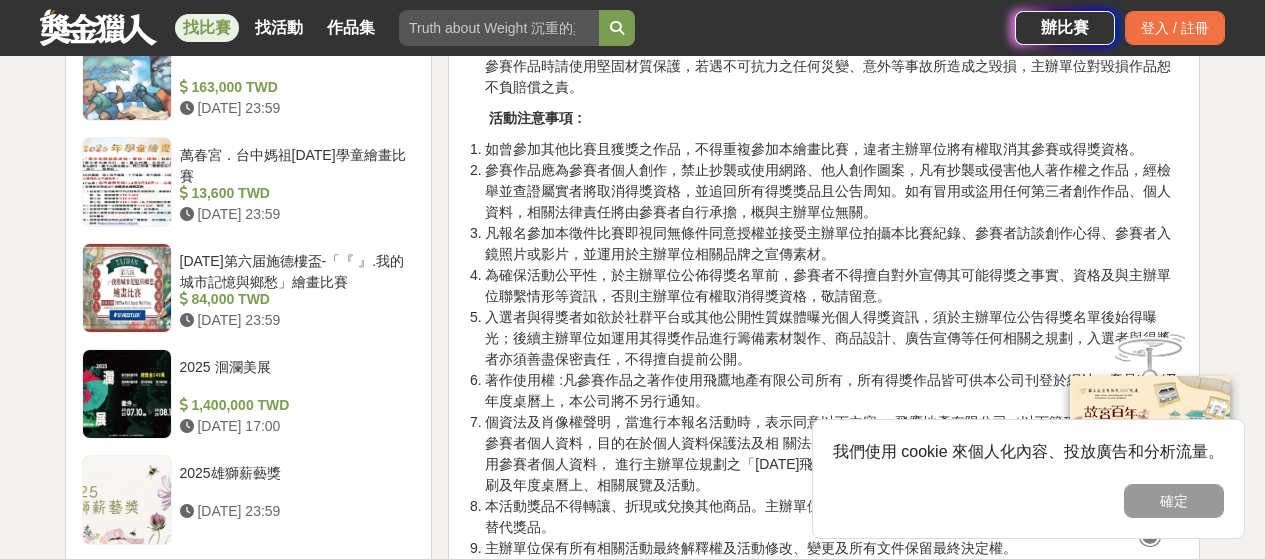 click on "https://www.facebook.com/eagleflydream/" at bounding box center [751, -101] 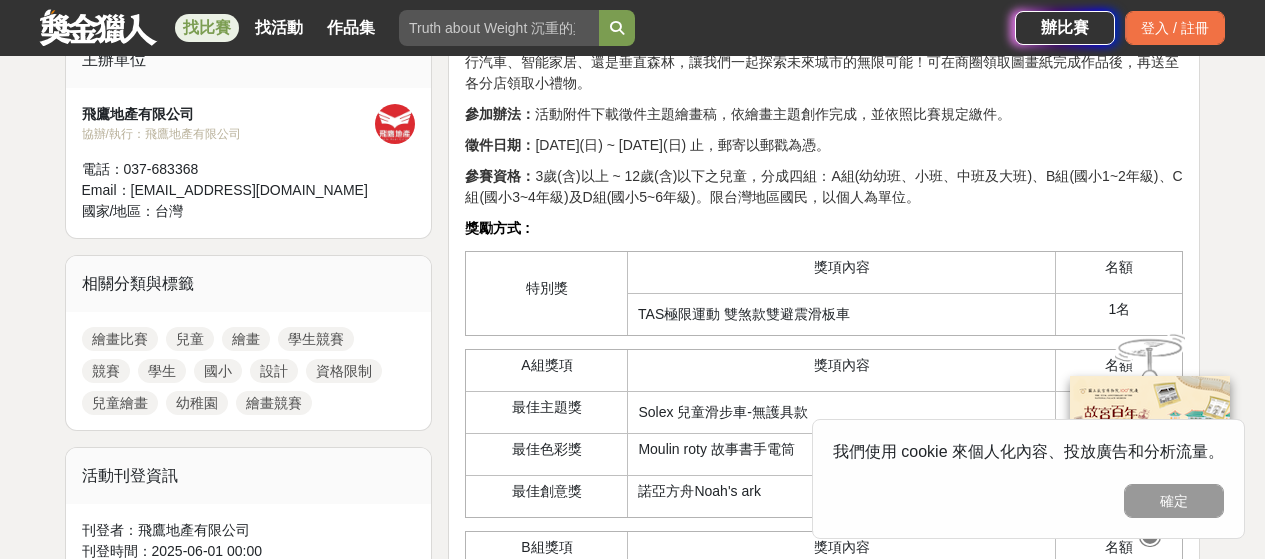 scroll, scrollTop: 619, scrollLeft: 0, axis: vertical 